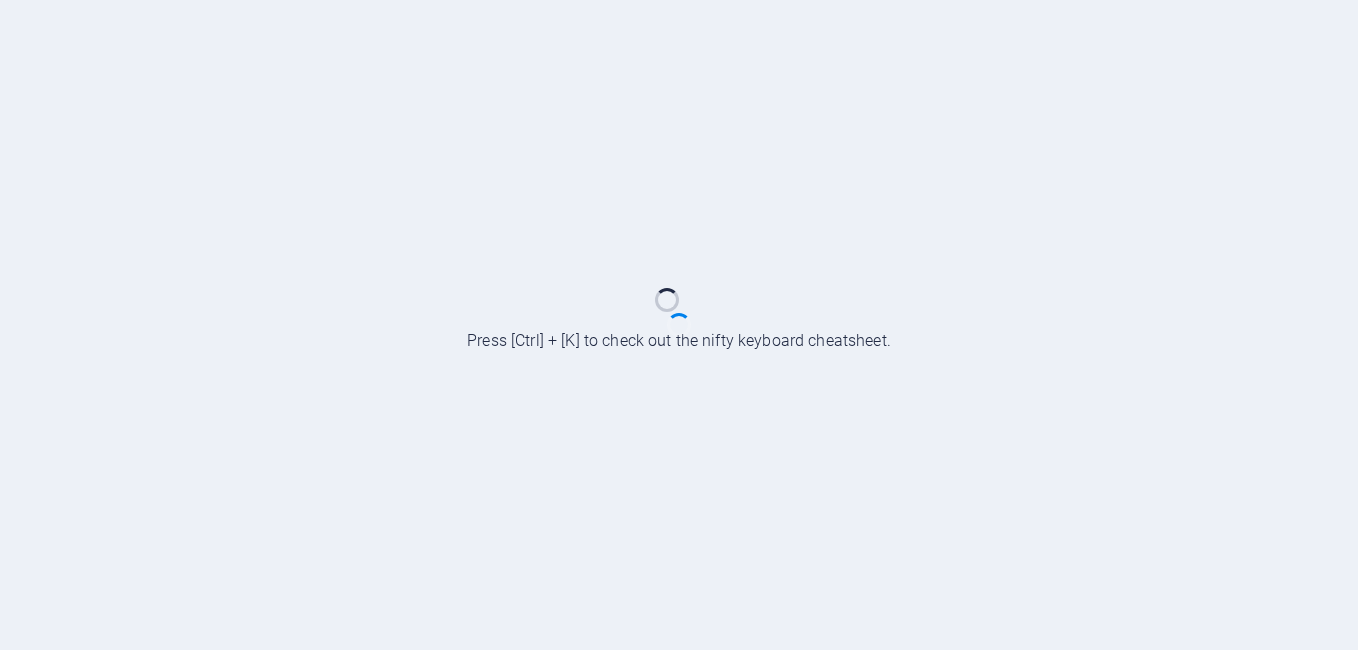 scroll, scrollTop: 0, scrollLeft: 0, axis: both 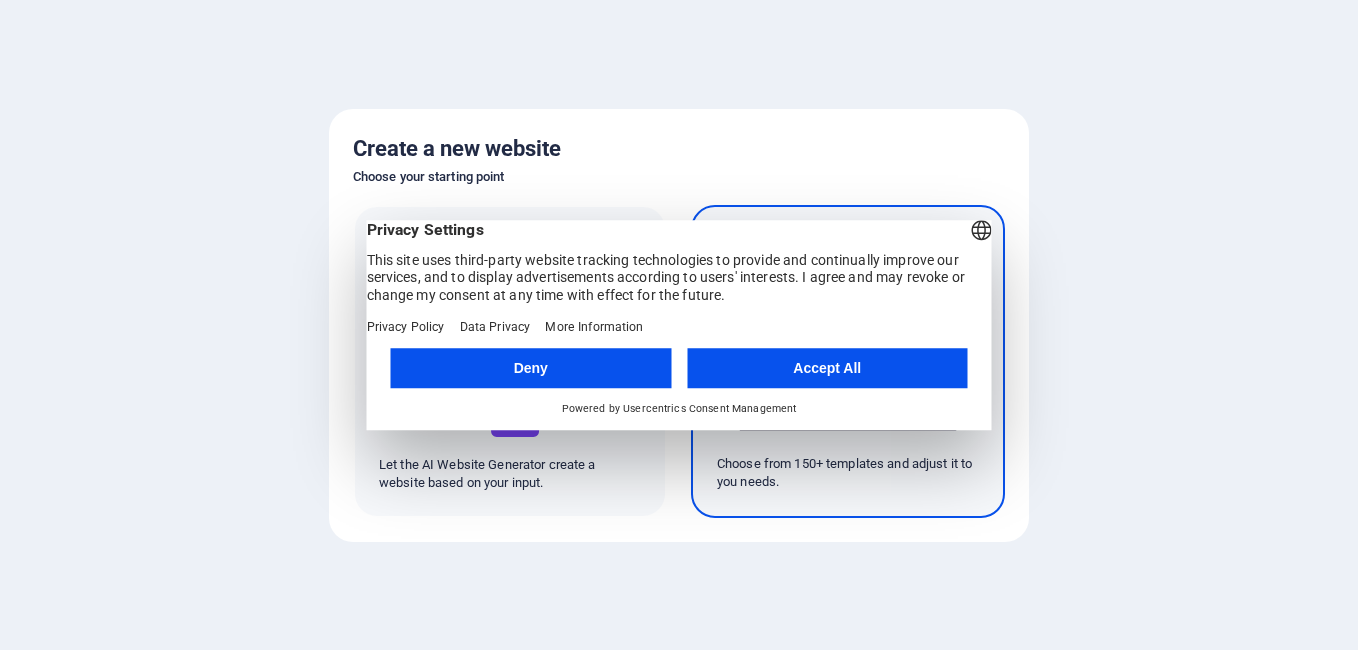 drag, startPoint x: 792, startPoint y: 384, endPoint x: 832, endPoint y: 429, distance: 60.207973 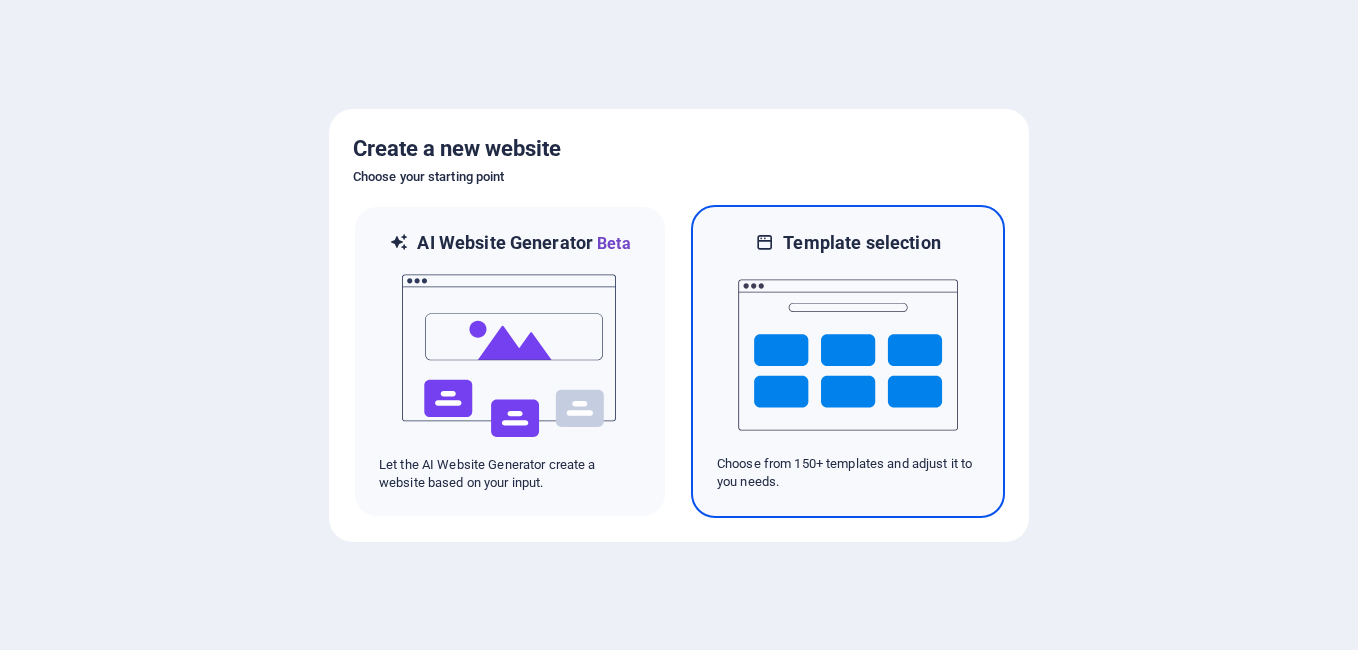 click at bounding box center [848, 355] 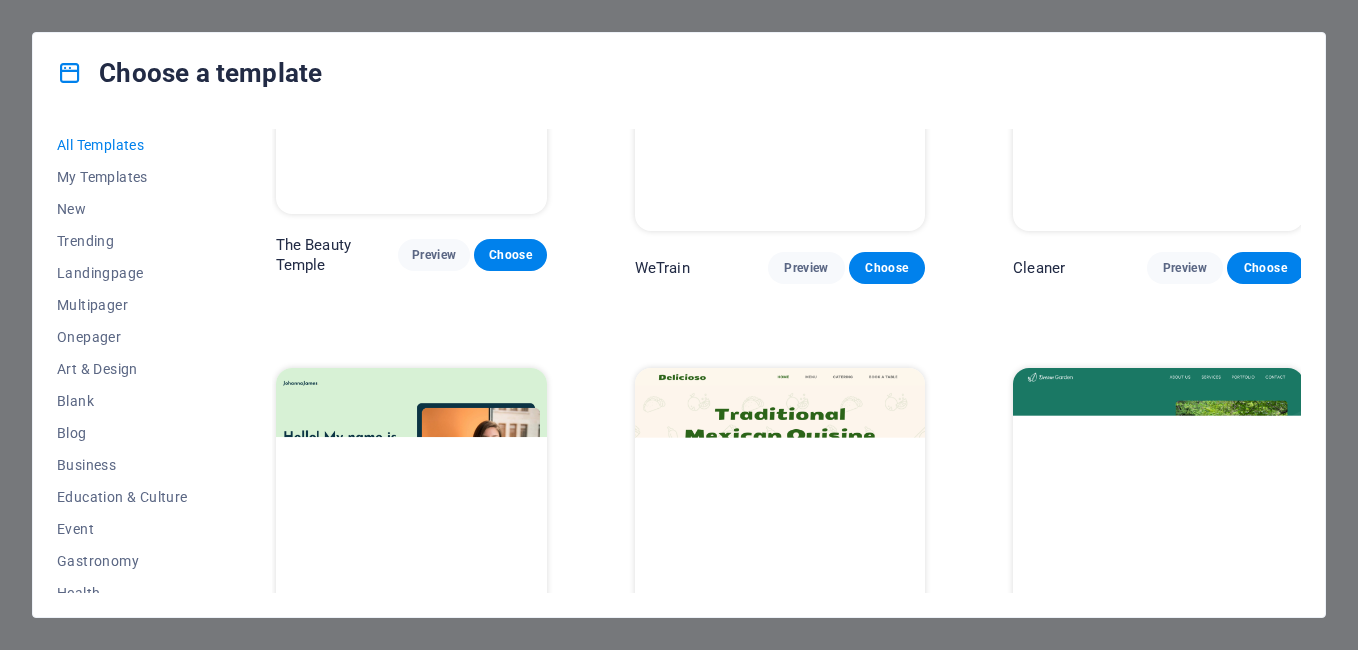 scroll, scrollTop: 2300, scrollLeft: 0, axis: vertical 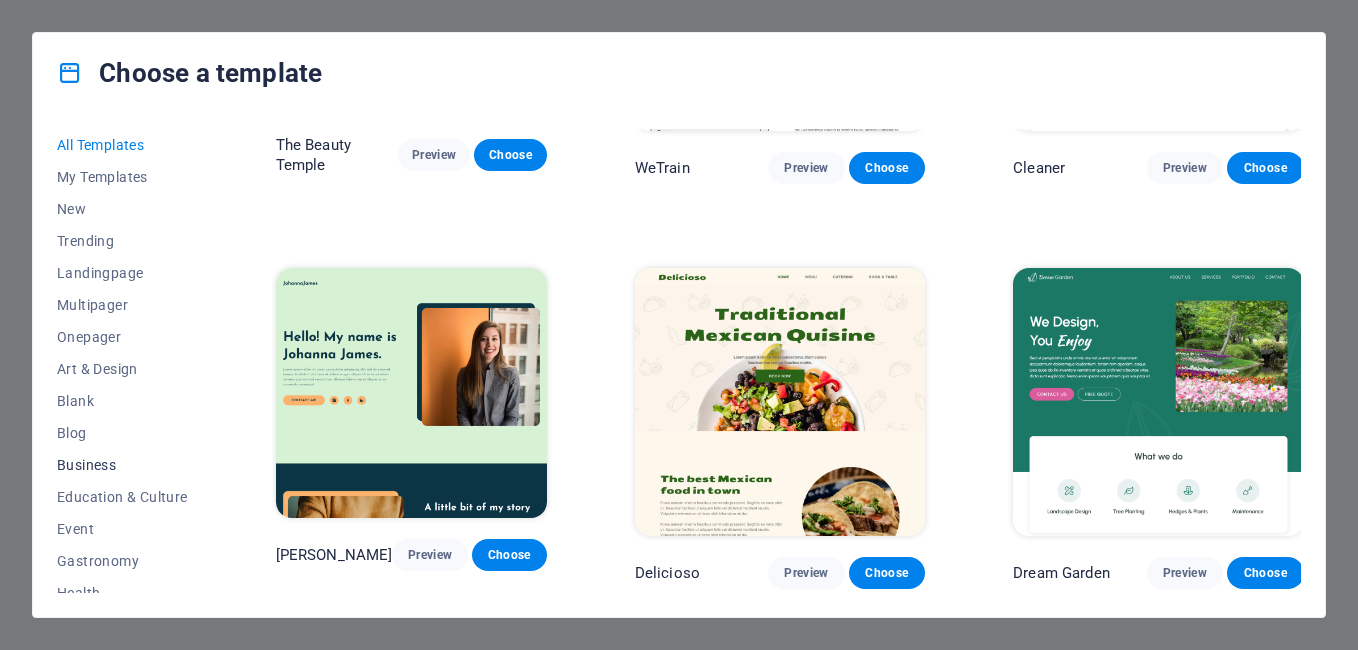 click on "Business" at bounding box center (122, 465) 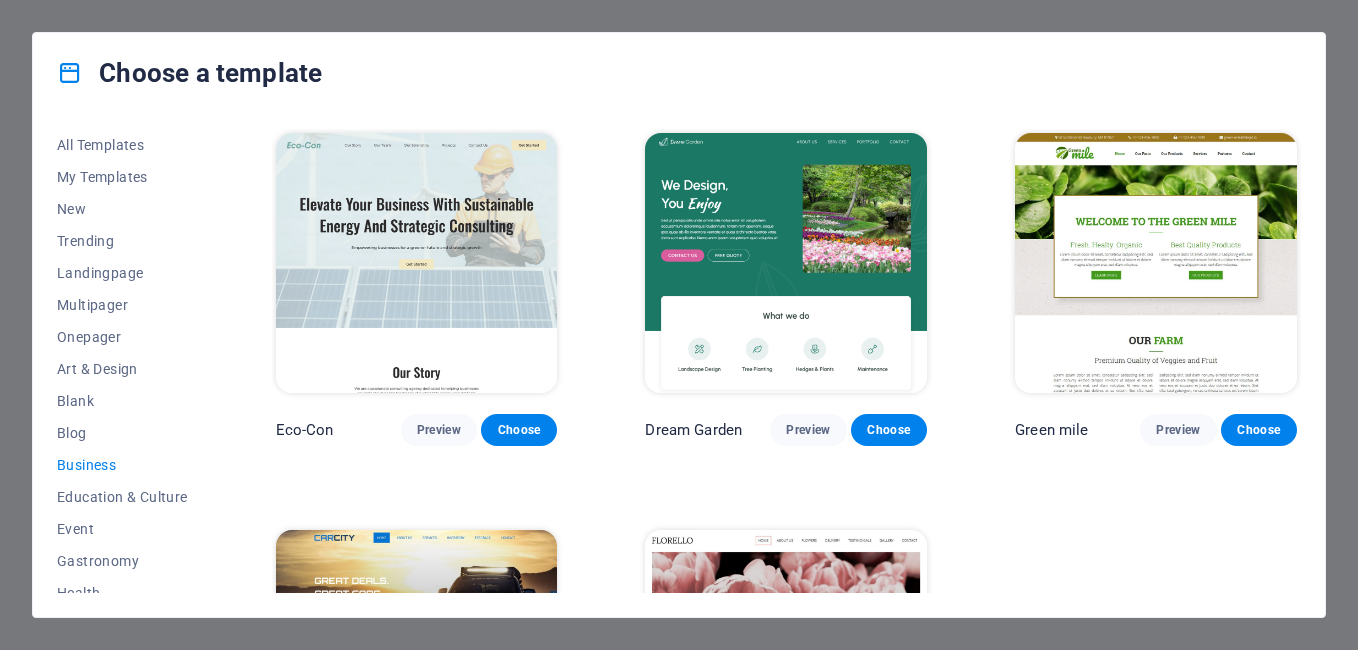 scroll, scrollTop: 245, scrollLeft: 0, axis: vertical 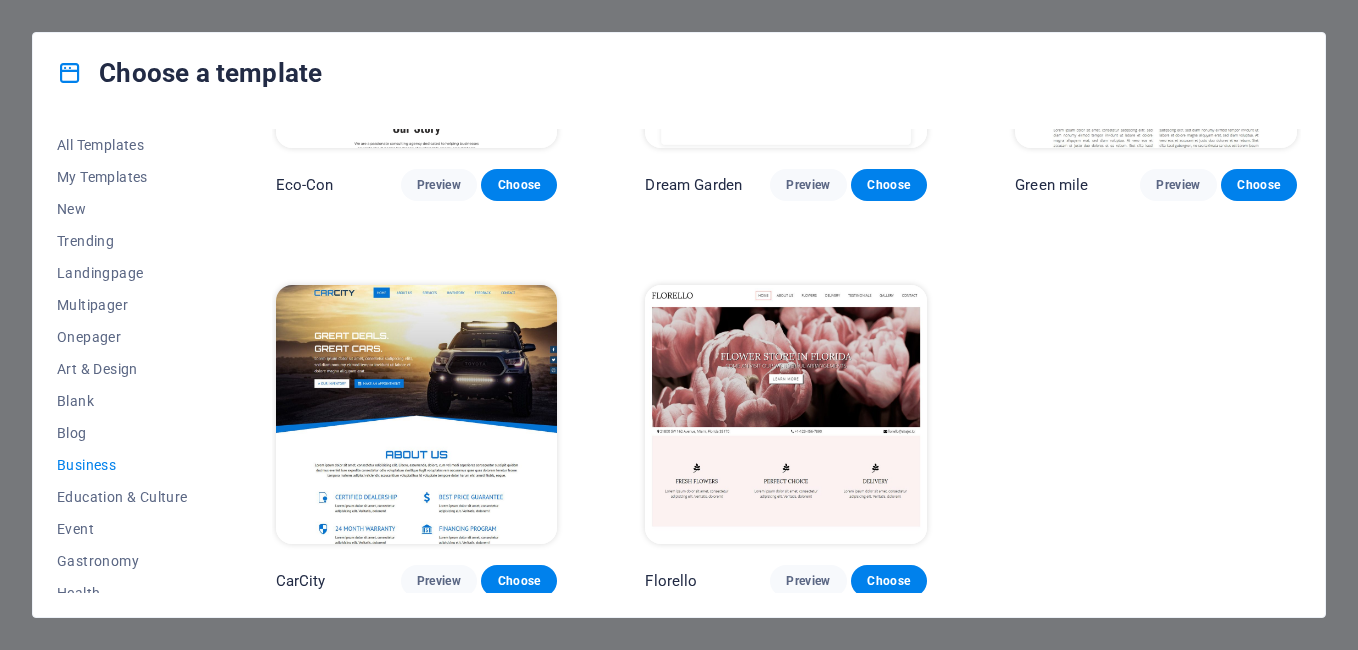 click at bounding box center (417, 415) 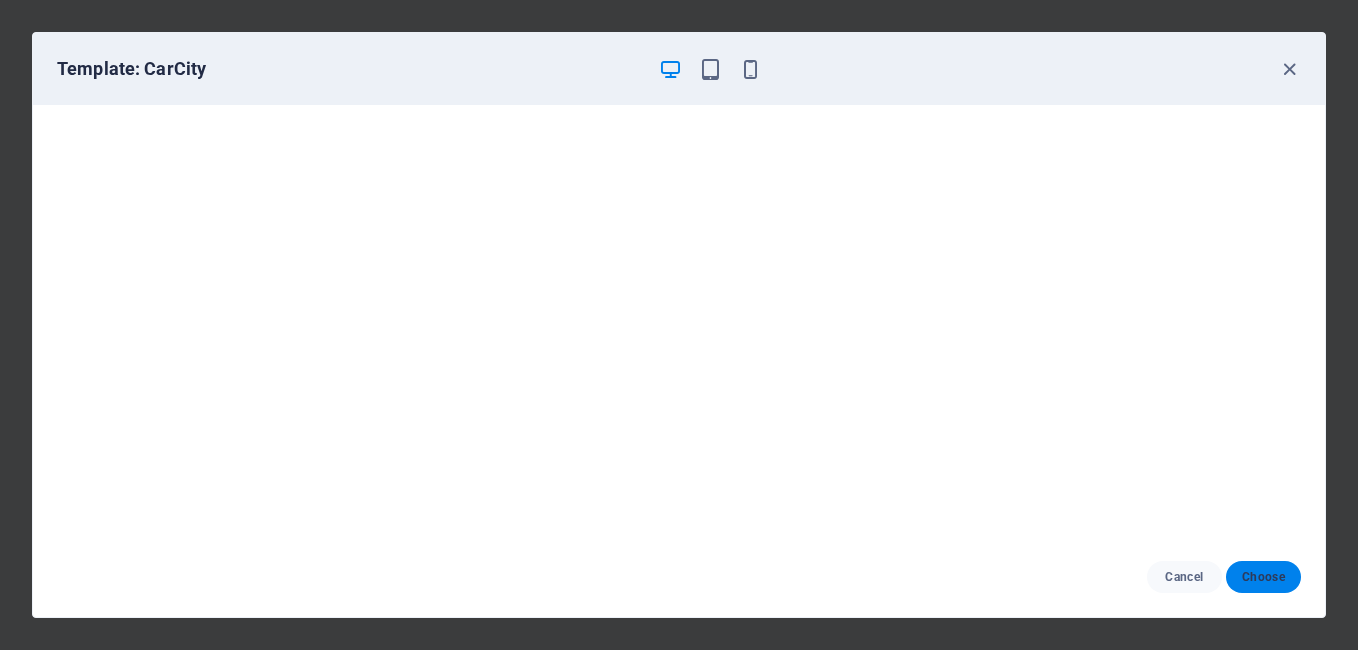 click on "Choose" at bounding box center (1263, 577) 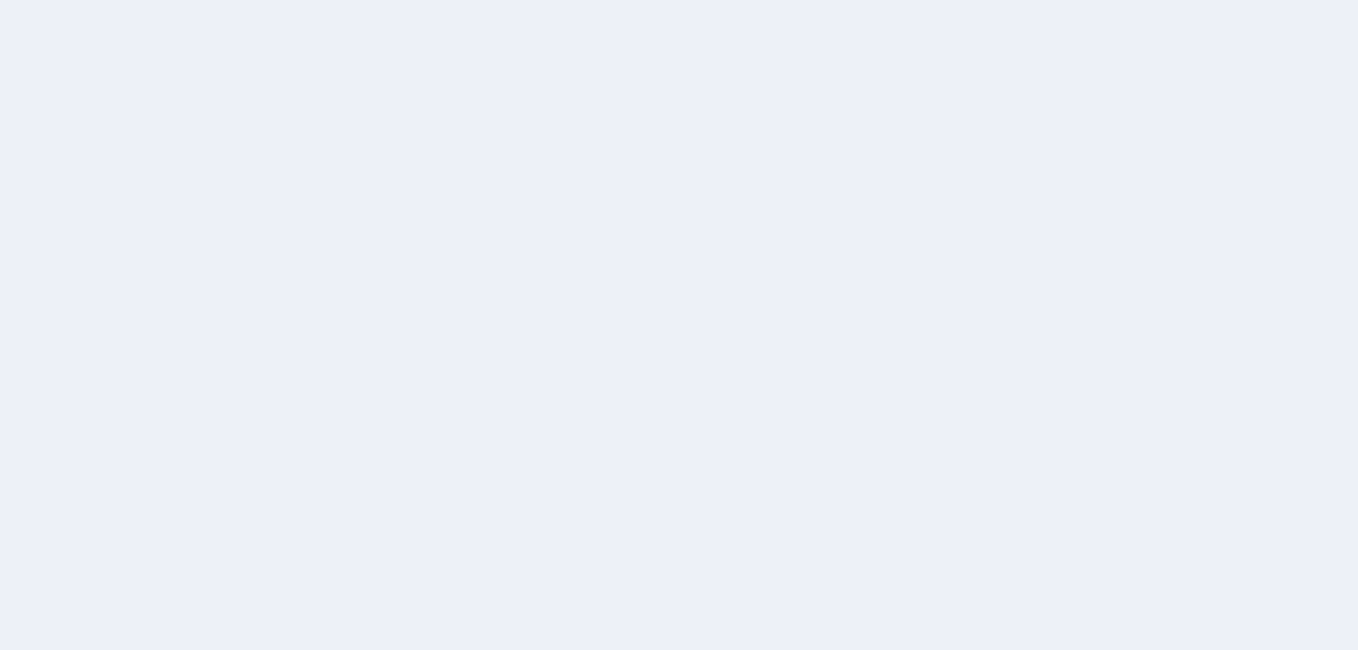 scroll, scrollTop: 0, scrollLeft: 0, axis: both 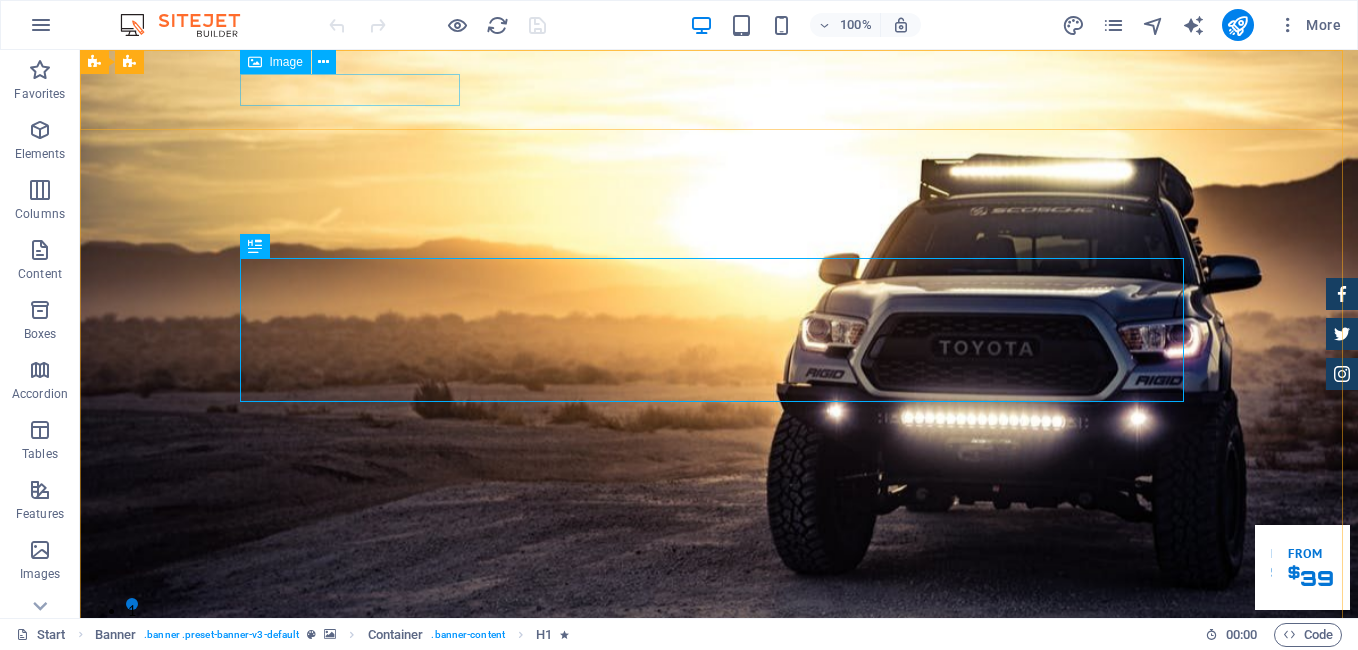 click on "Image" at bounding box center [286, 62] 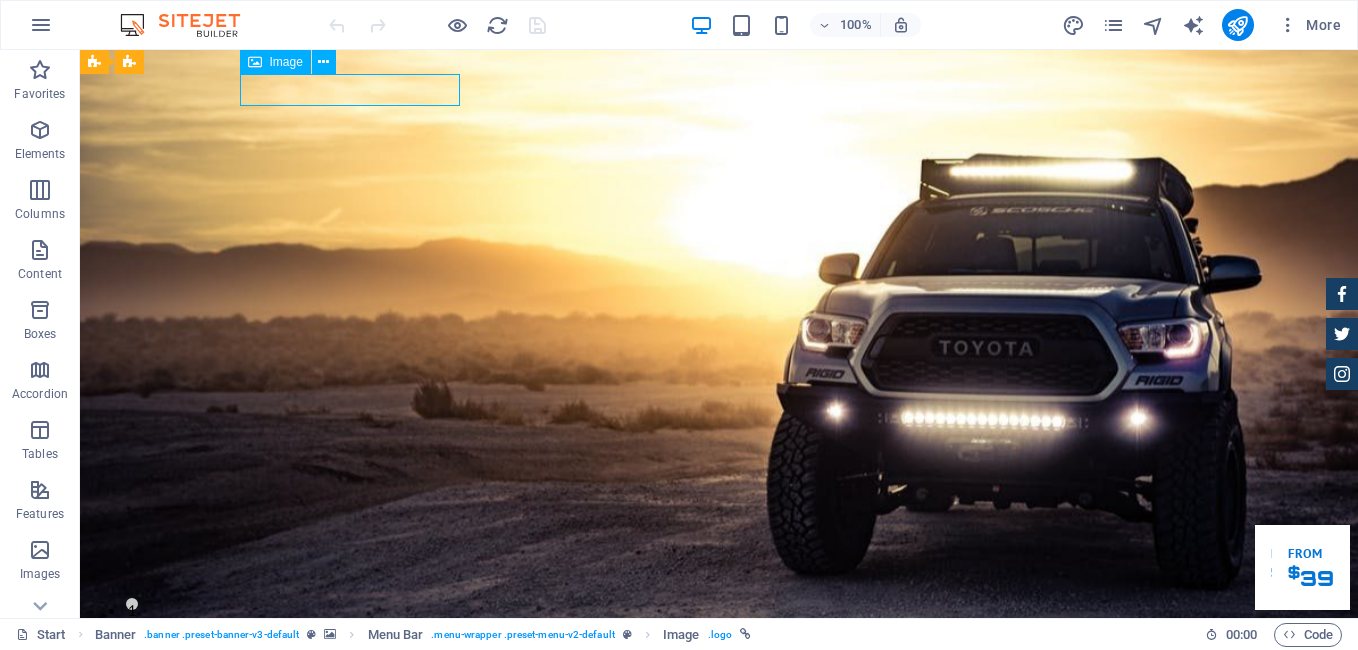 click on "Image" at bounding box center [286, 62] 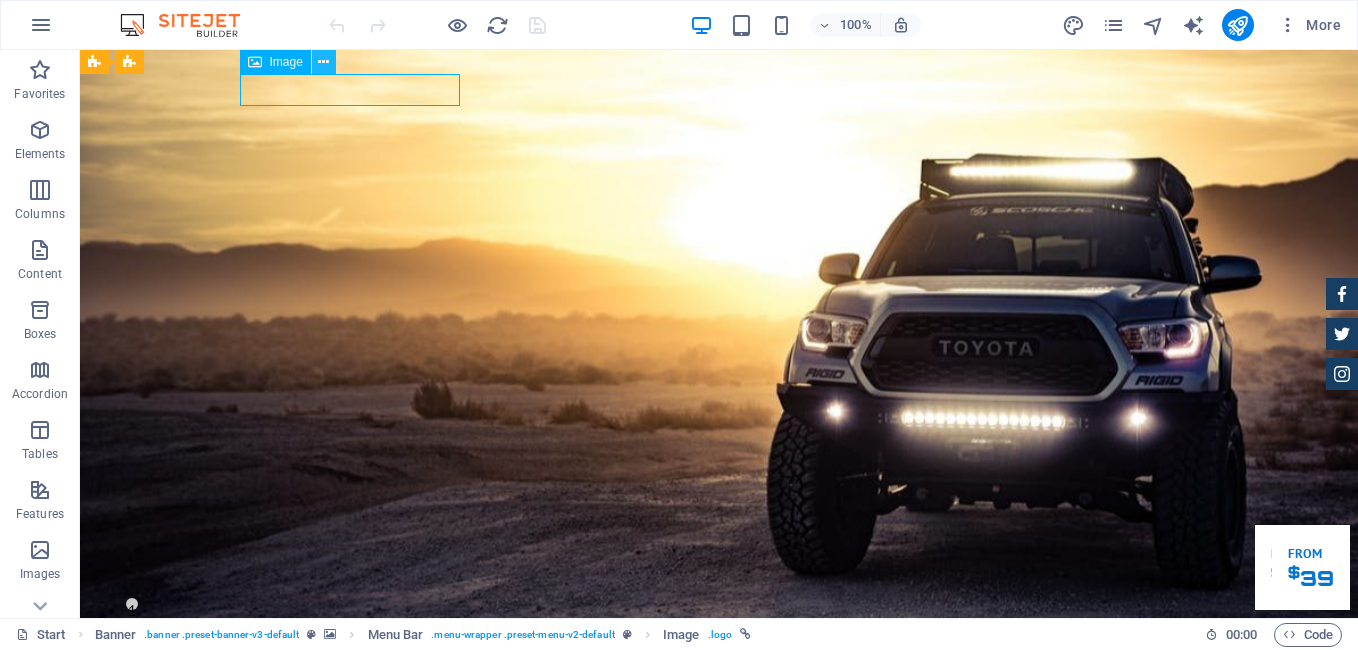 click at bounding box center (323, 62) 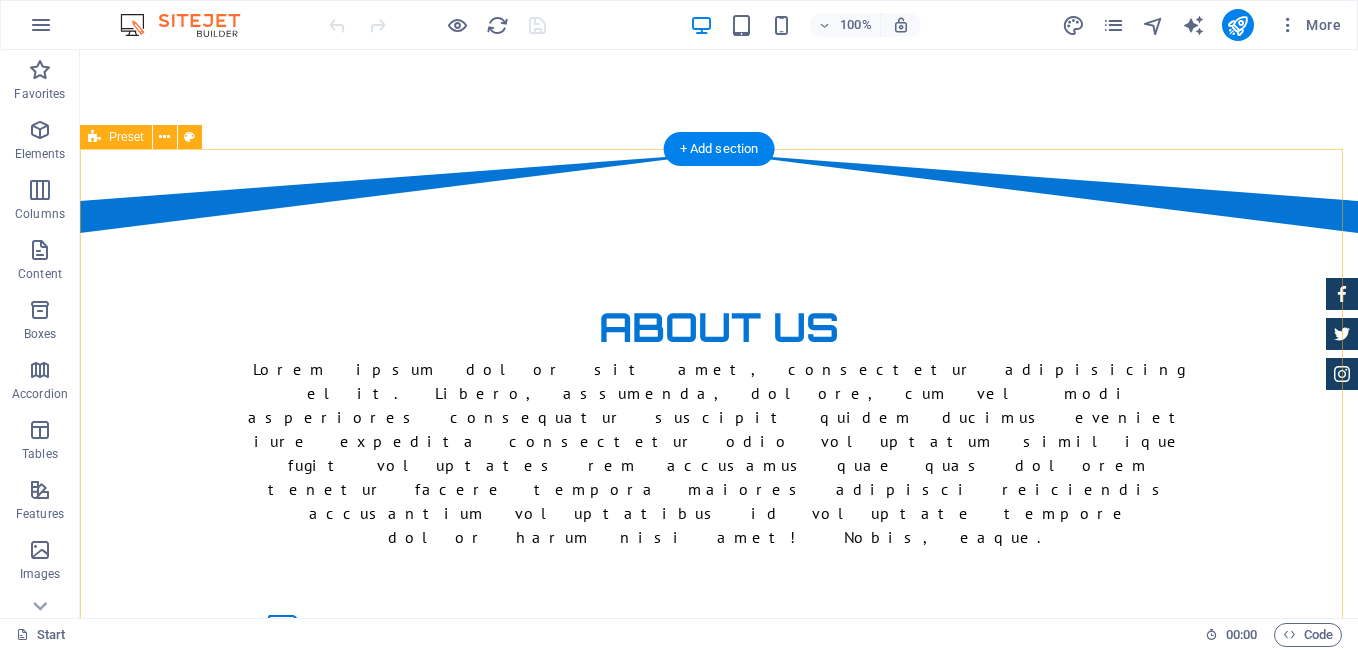 scroll, scrollTop: 0, scrollLeft: 0, axis: both 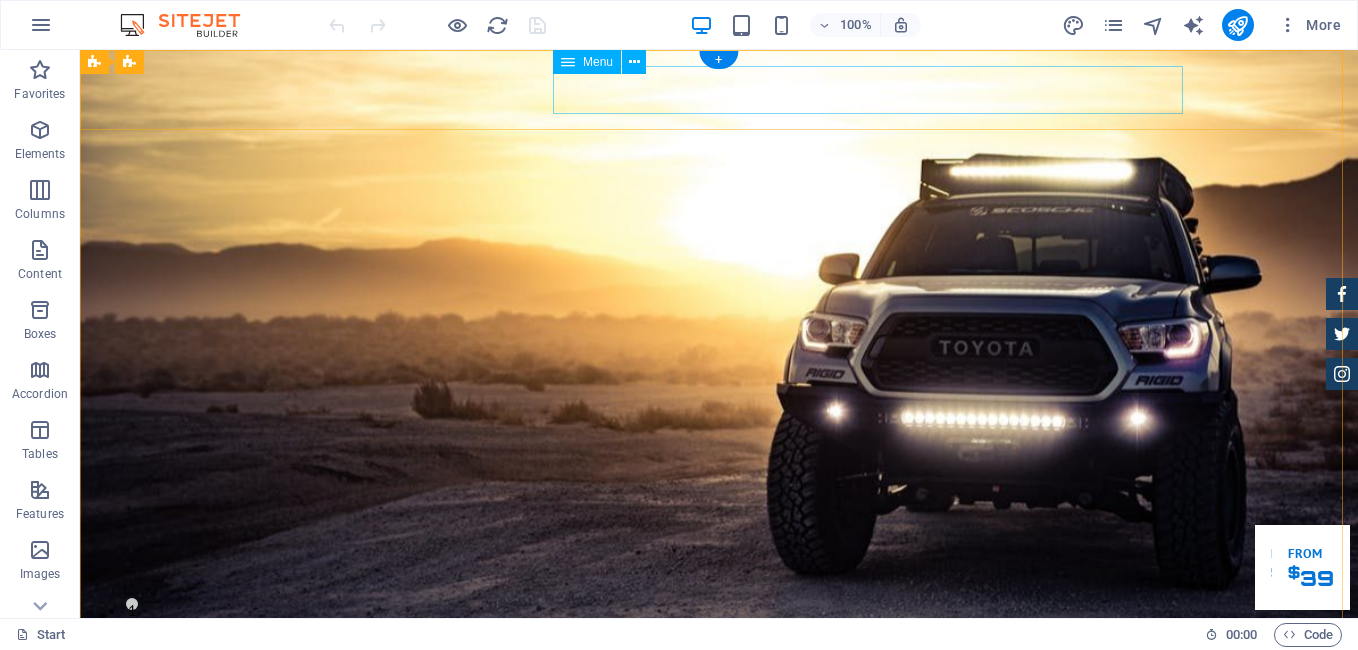 click on "Home About us Services Inventory Feedback Contact" at bounding box center [719, 820] 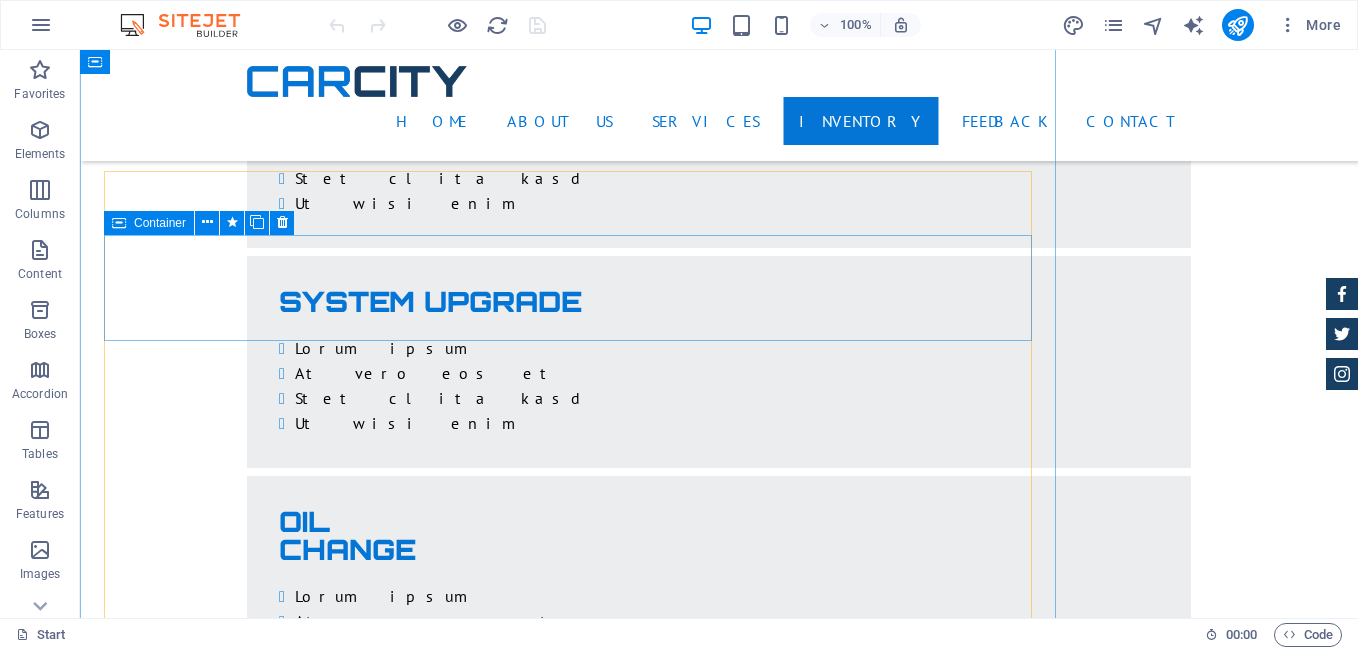 scroll, scrollTop: 3900, scrollLeft: 0, axis: vertical 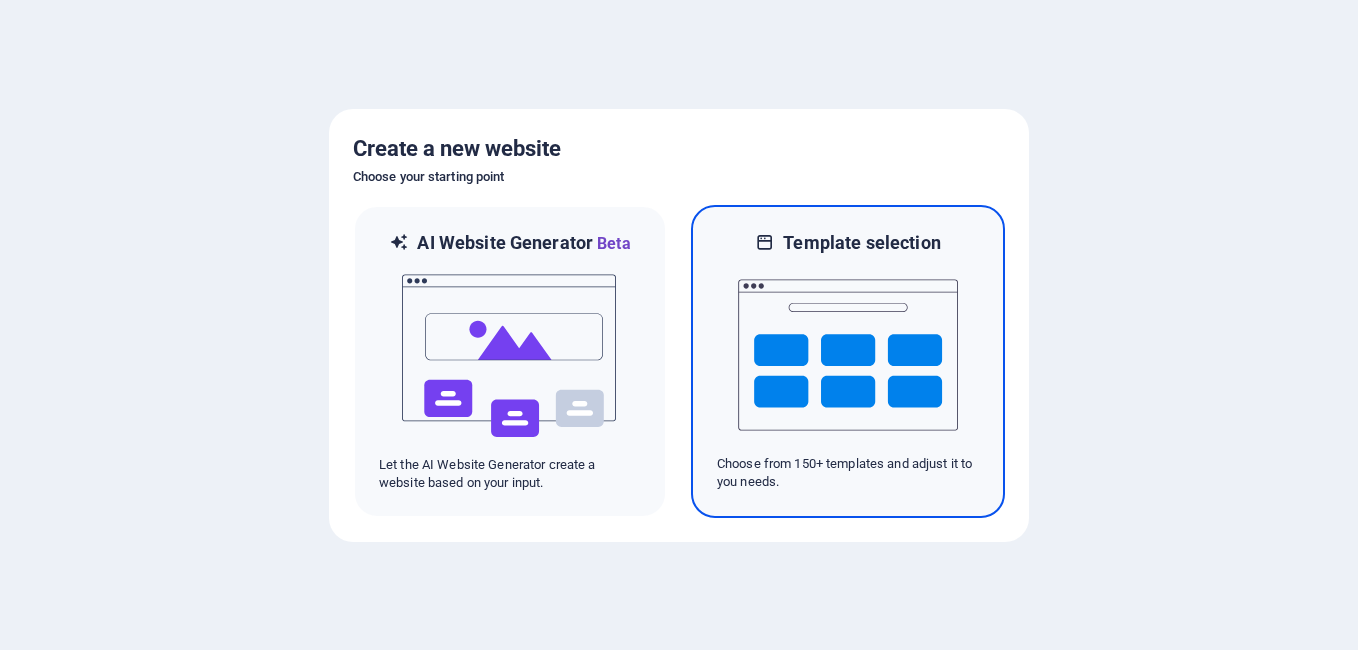click at bounding box center [848, 355] 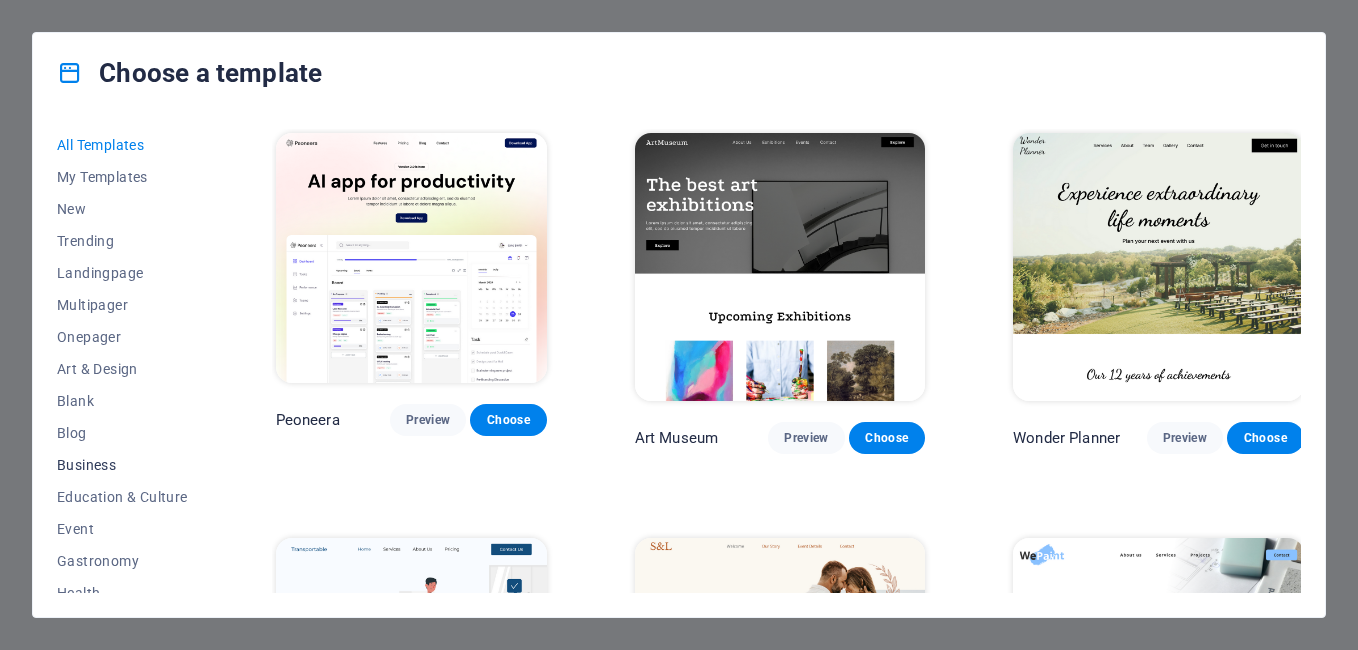 click on "Business" at bounding box center (122, 465) 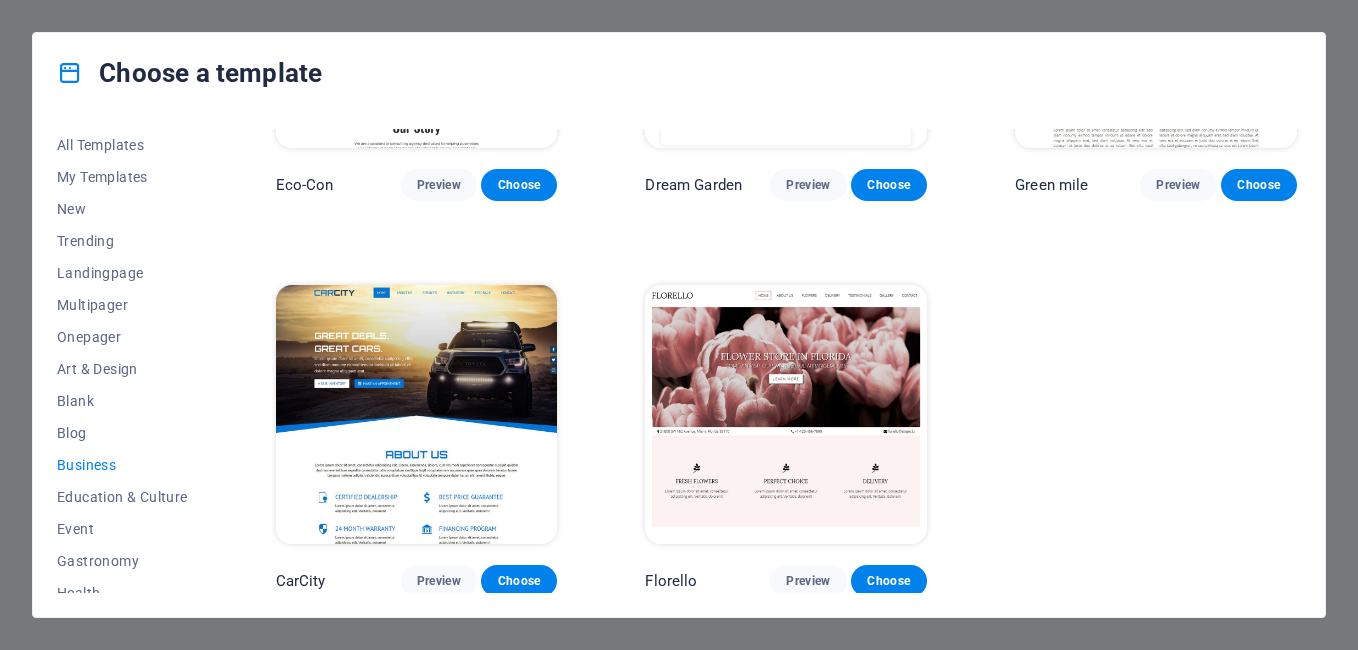 scroll, scrollTop: 0, scrollLeft: 0, axis: both 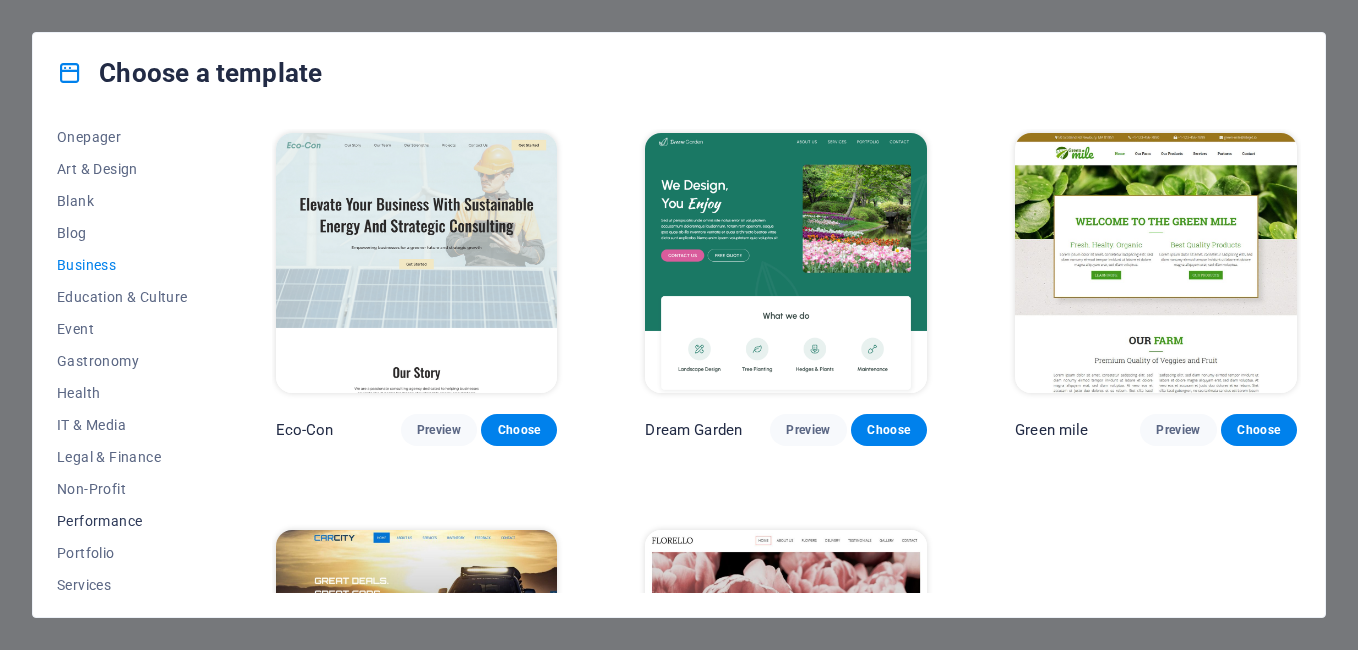 click on "Performance" at bounding box center (122, 521) 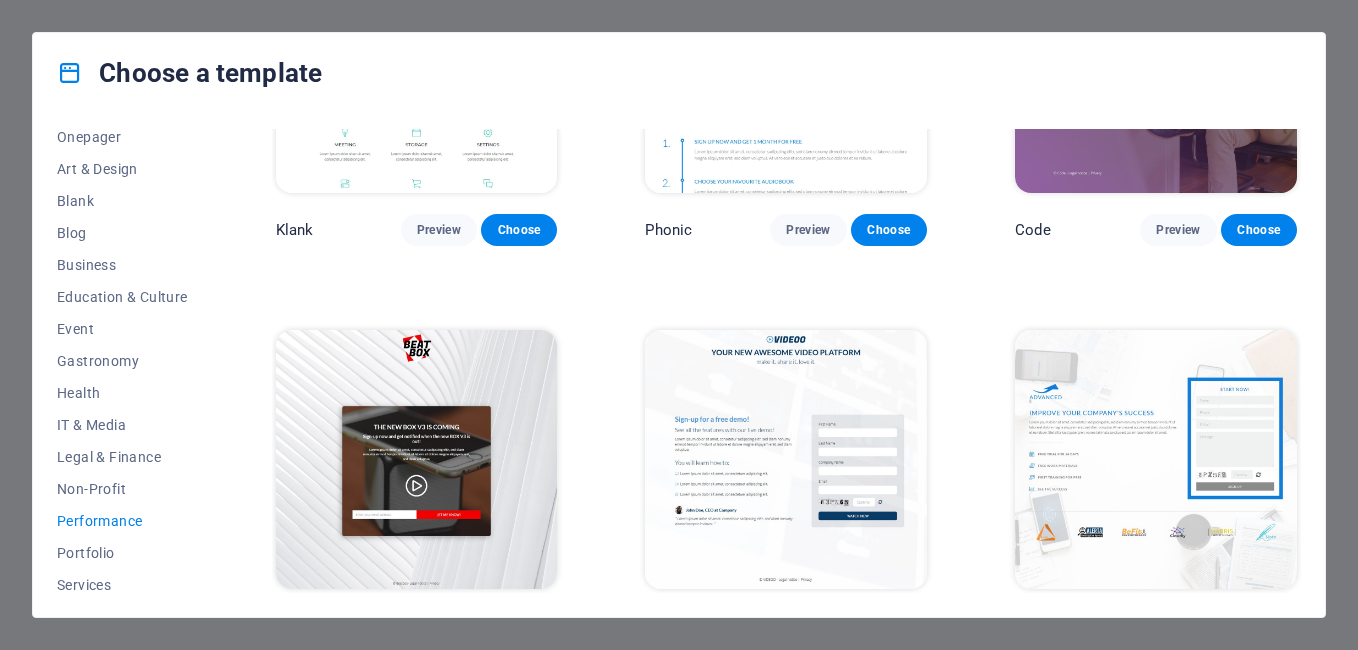 scroll, scrollTop: 0, scrollLeft: 0, axis: both 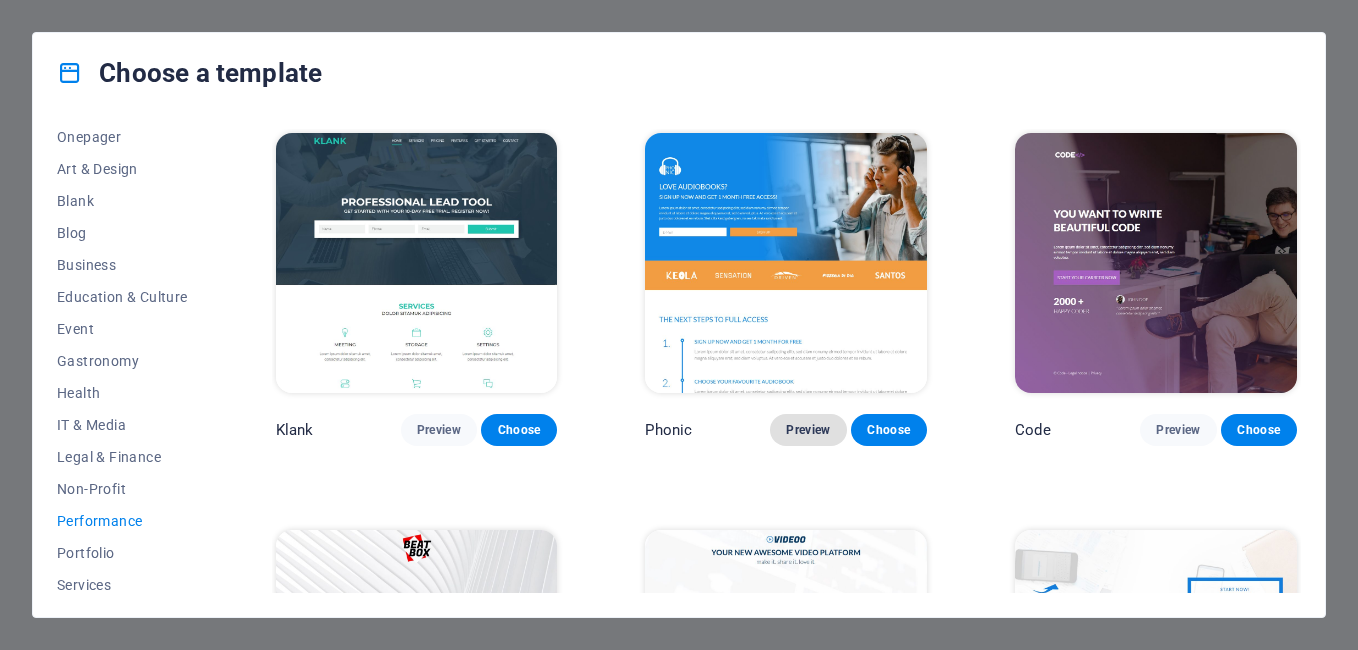 click on "Preview" at bounding box center (808, 430) 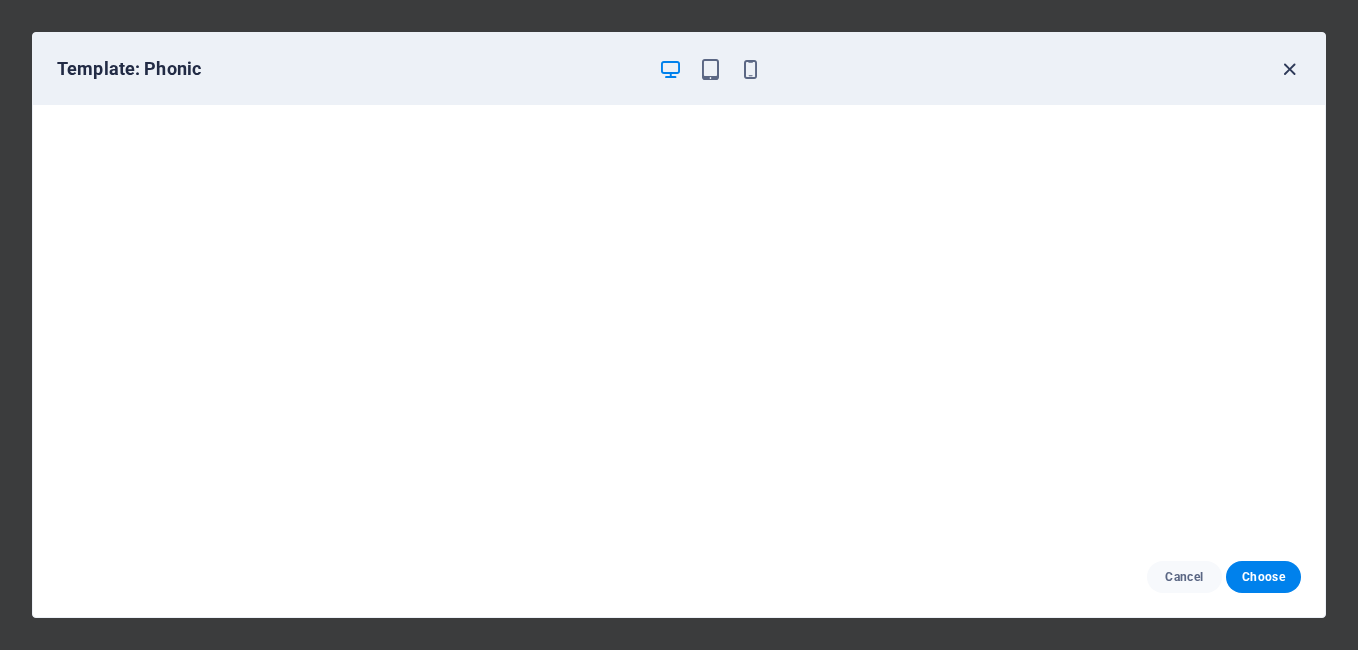 click at bounding box center [1289, 69] 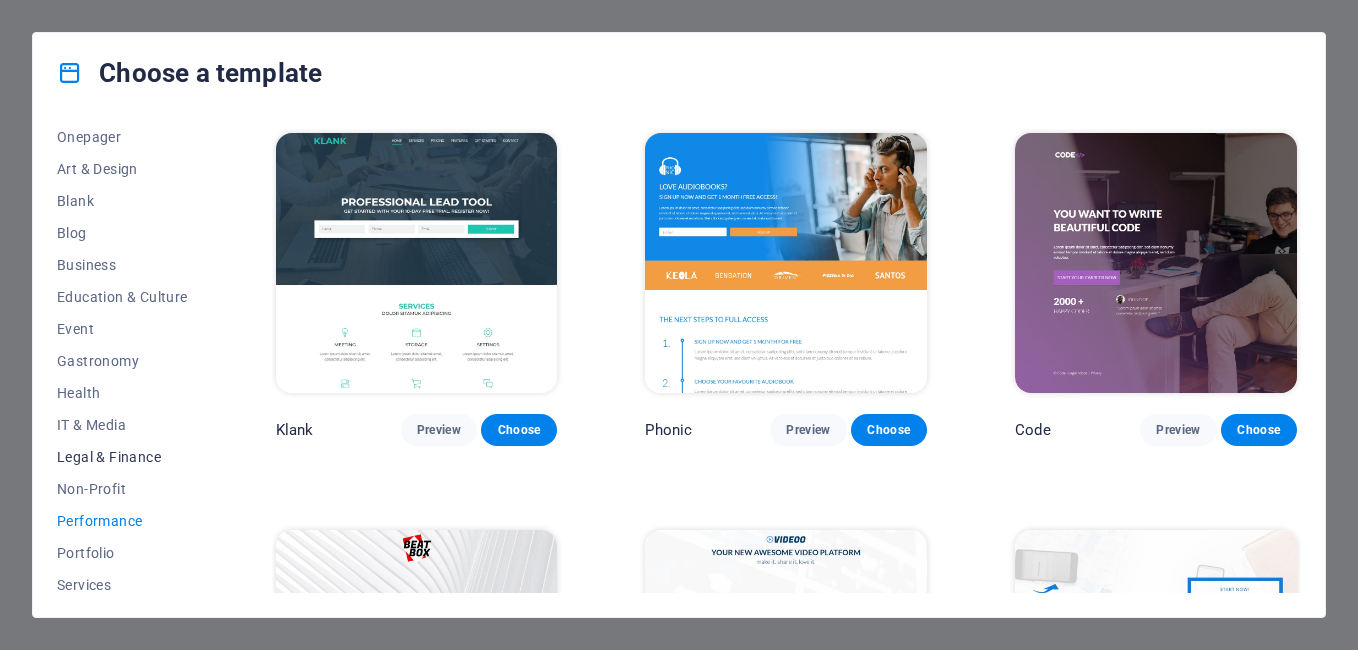 scroll, scrollTop: 300, scrollLeft: 0, axis: vertical 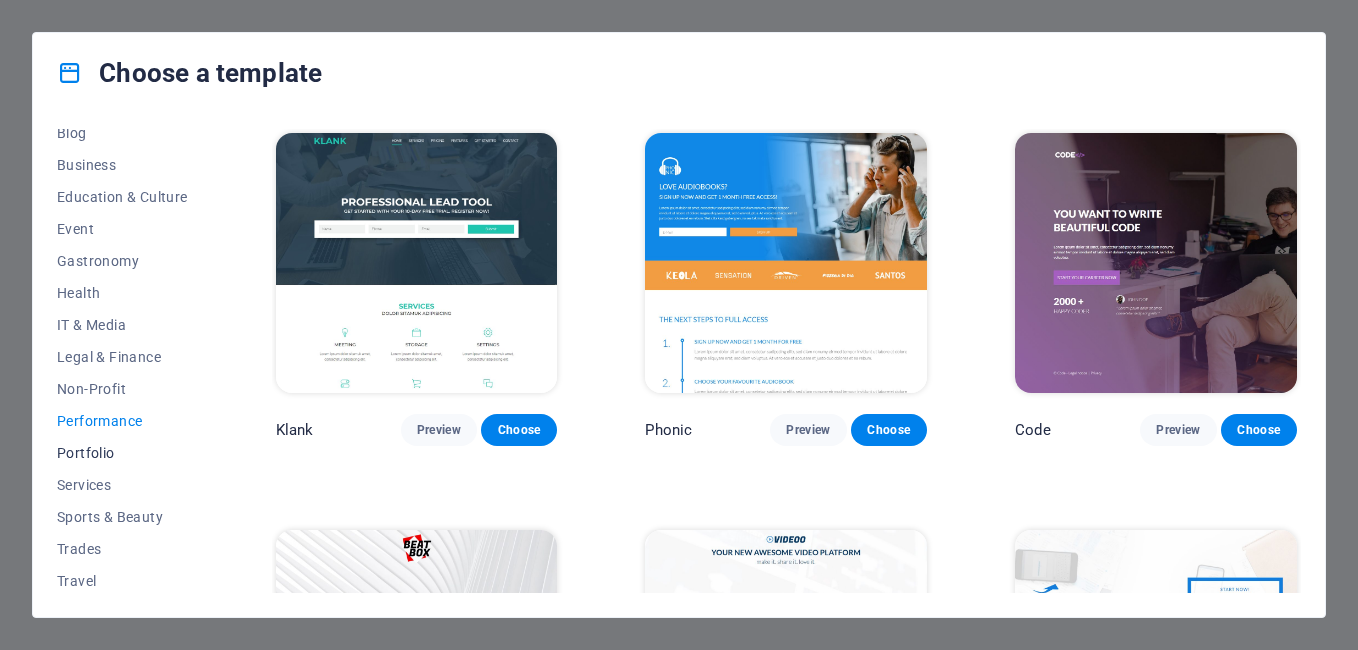 click on "Portfolio" at bounding box center (122, 453) 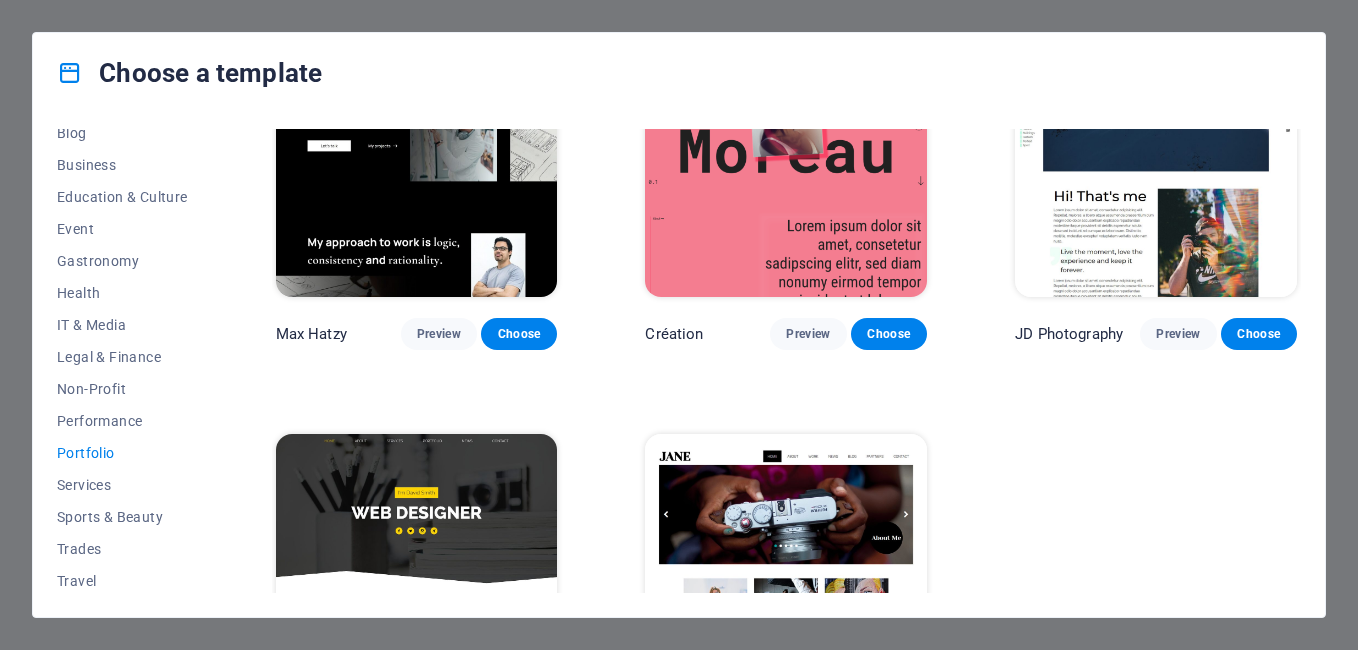 scroll, scrollTop: 647, scrollLeft: 0, axis: vertical 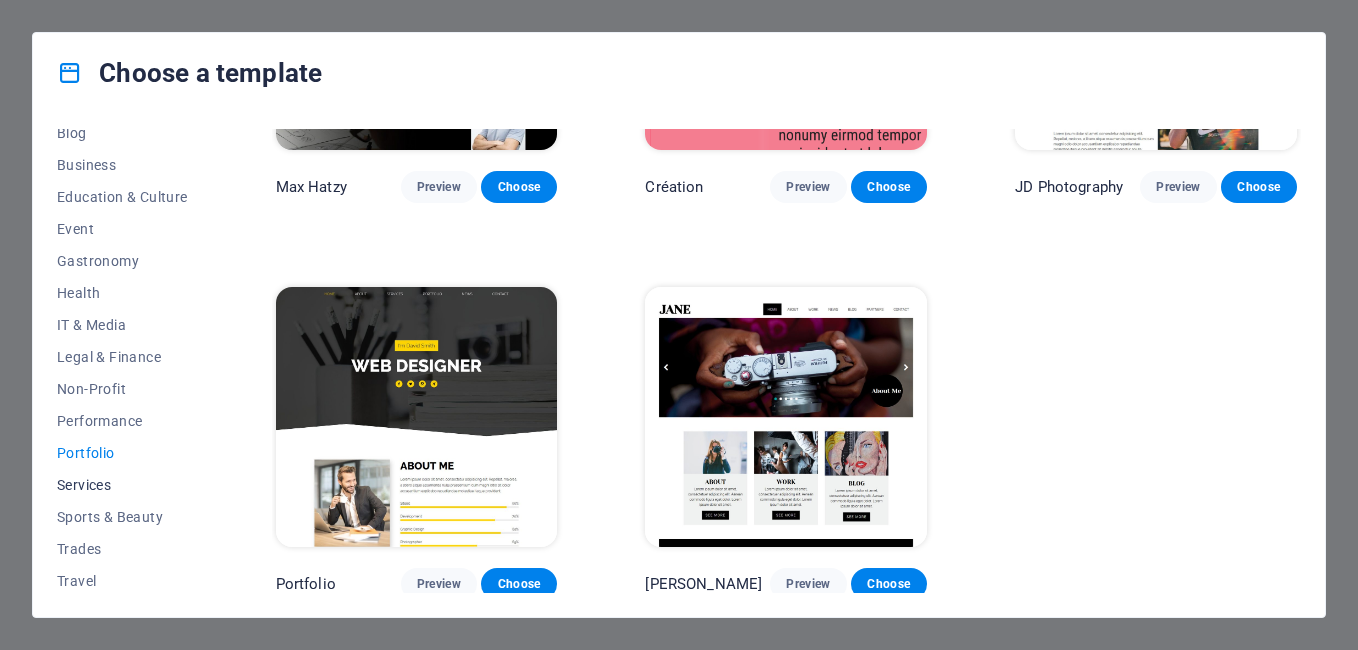 click on "Services" at bounding box center (122, 485) 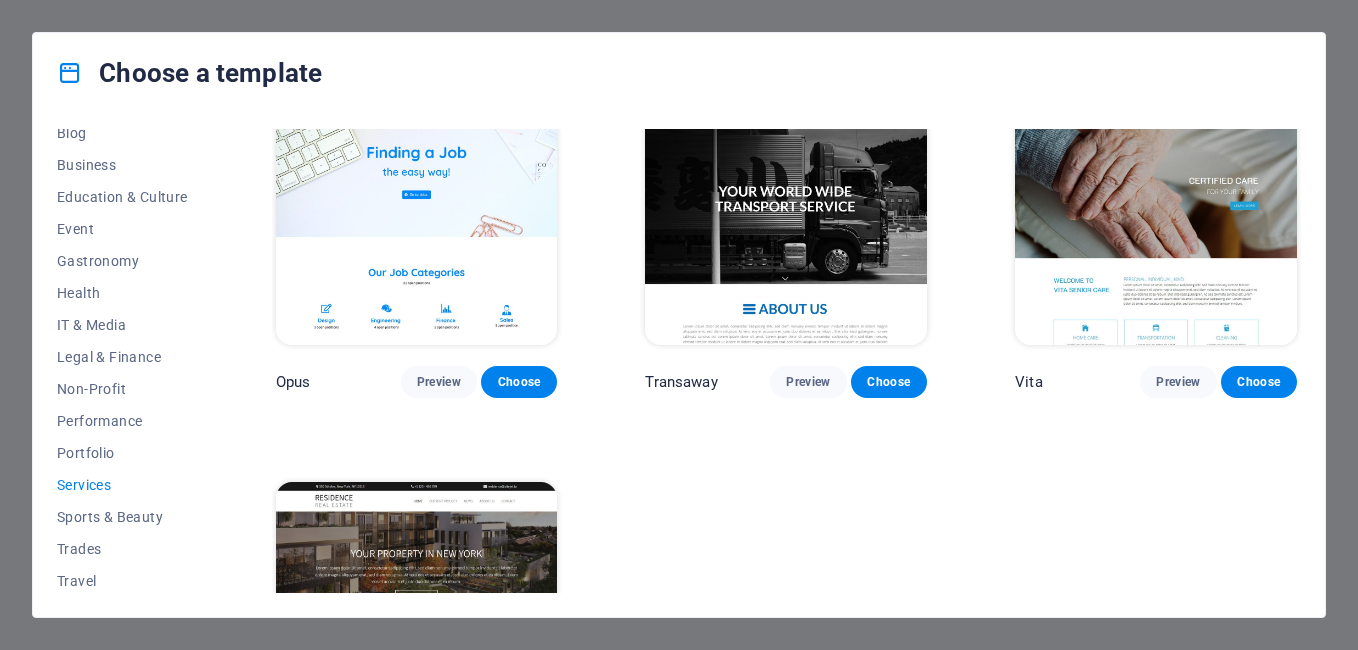 scroll, scrollTop: 2233, scrollLeft: 0, axis: vertical 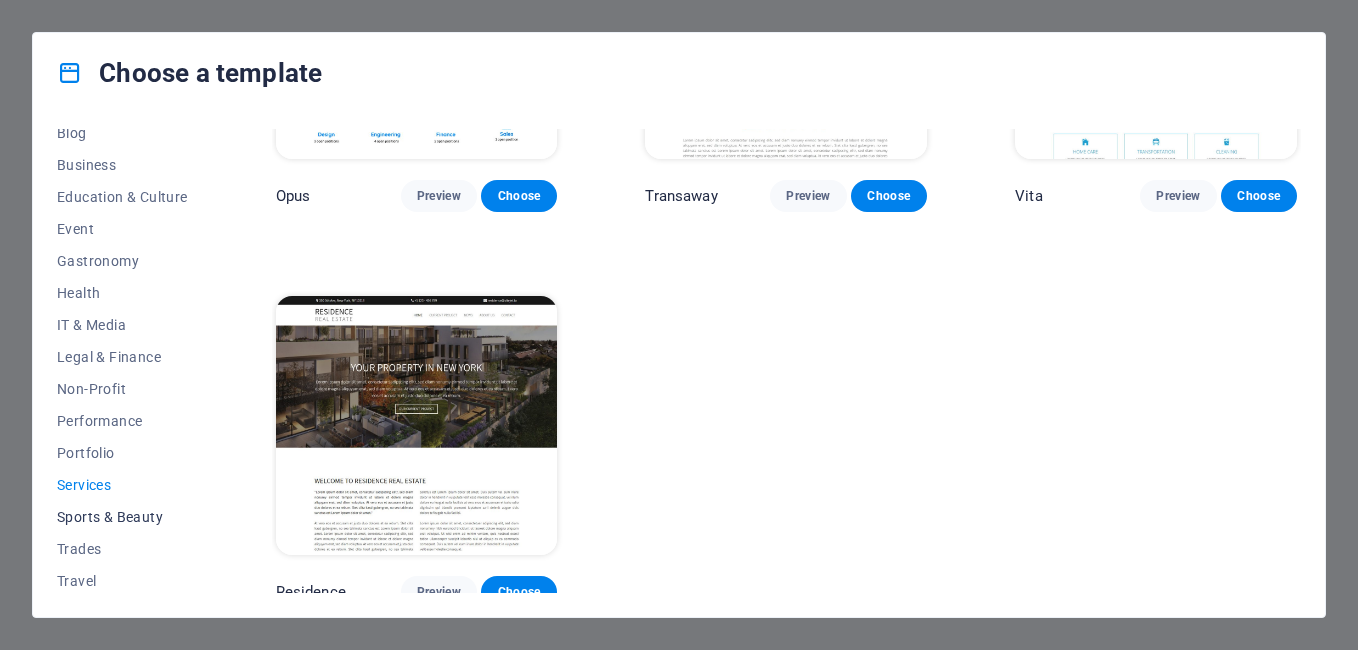click on "Sports & Beauty" at bounding box center (122, 517) 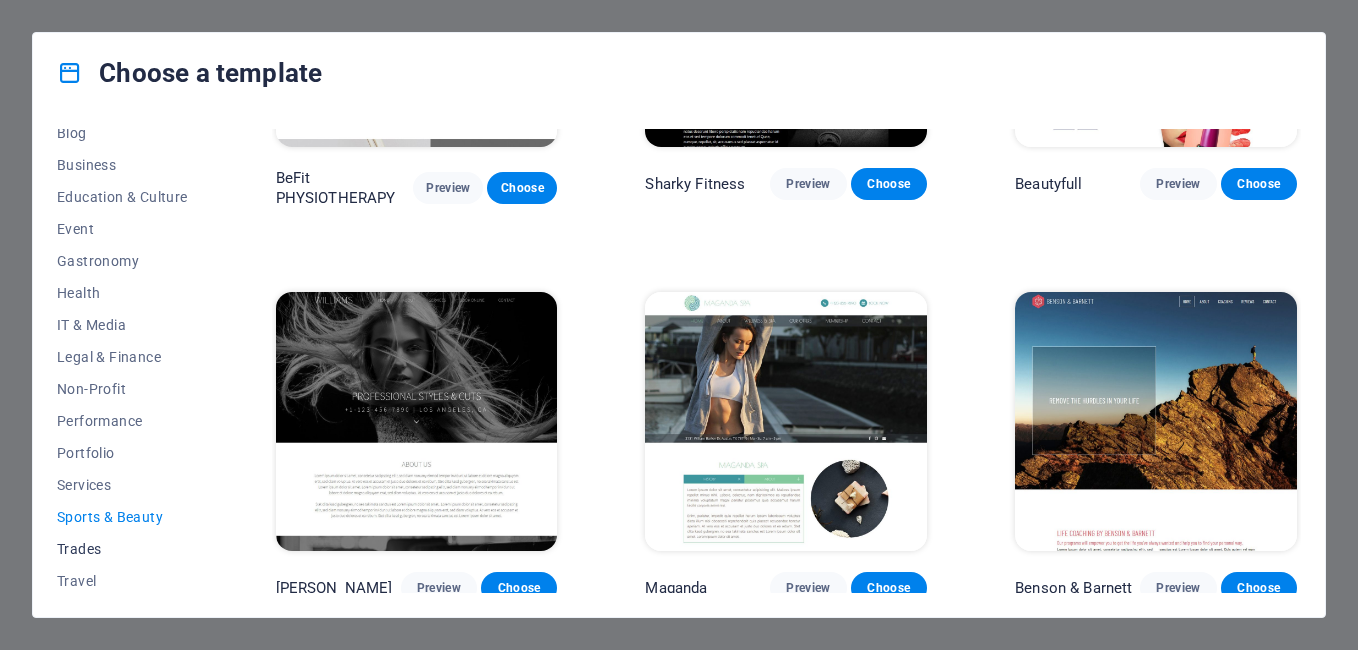 click on "Trades" at bounding box center [122, 549] 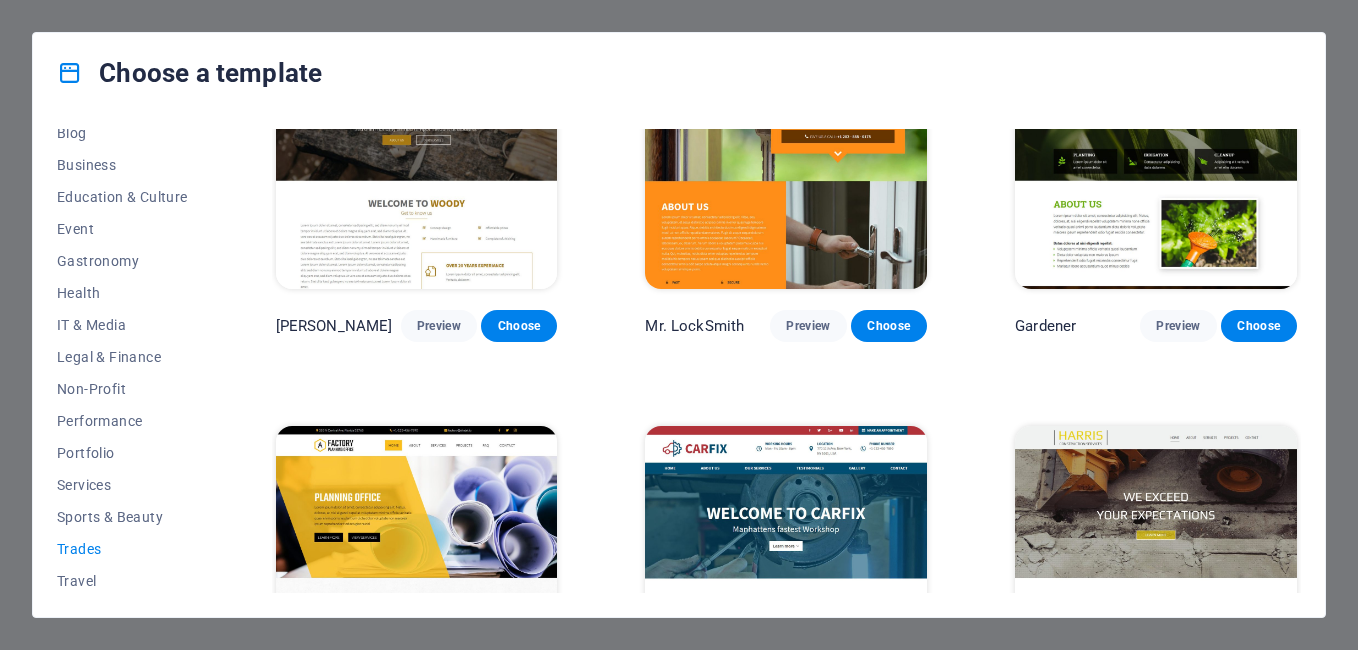 scroll, scrollTop: 639, scrollLeft: 0, axis: vertical 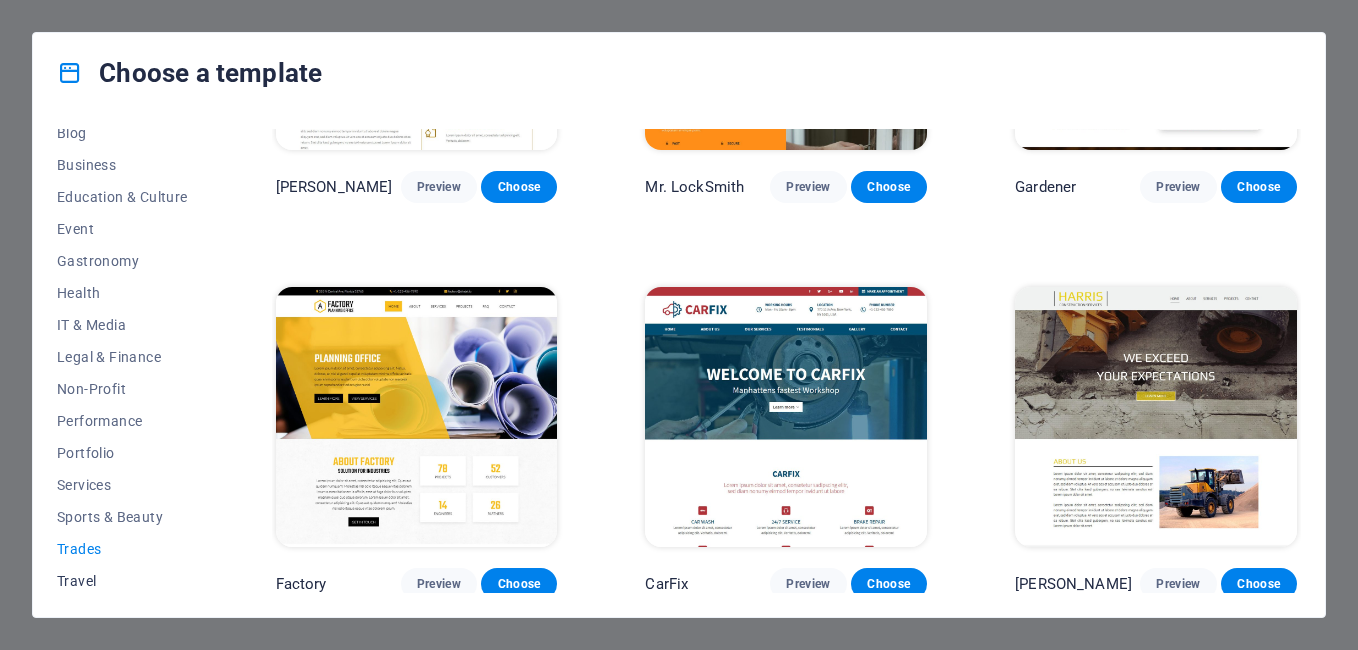 click on "Travel" at bounding box center (122, 581) 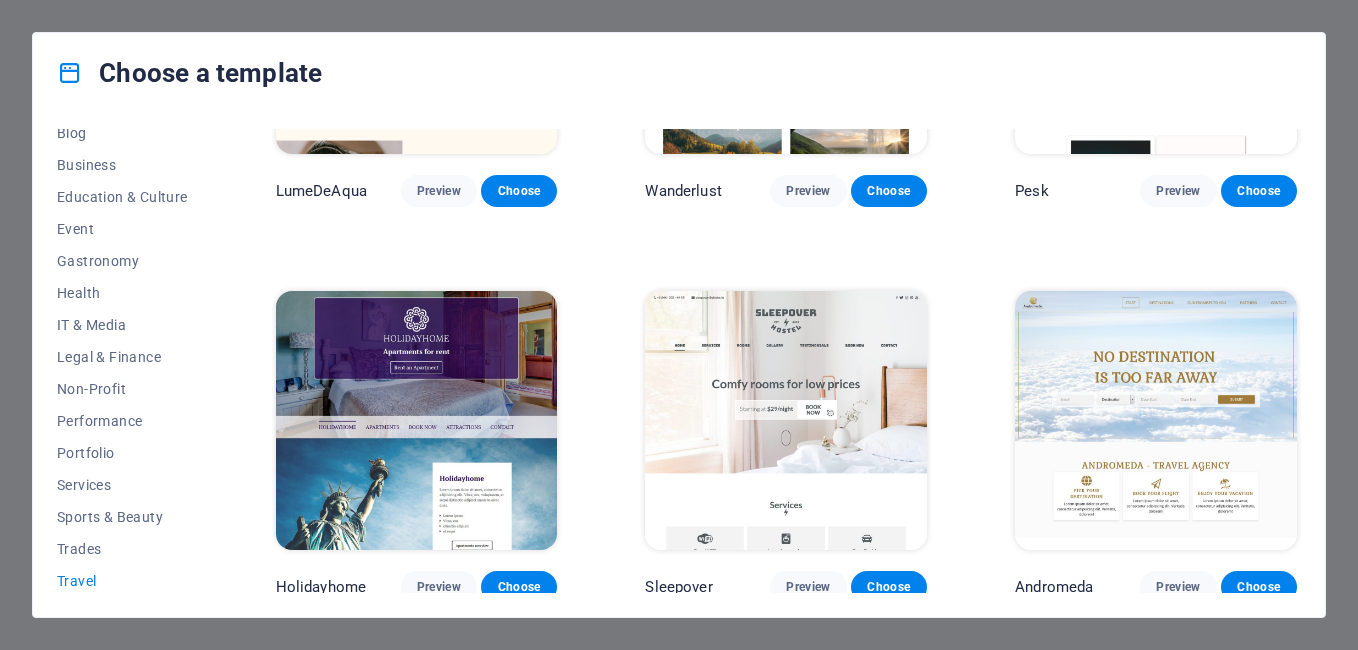 scroll, scrollTop: 0, scrollLeft: 0, axis: both 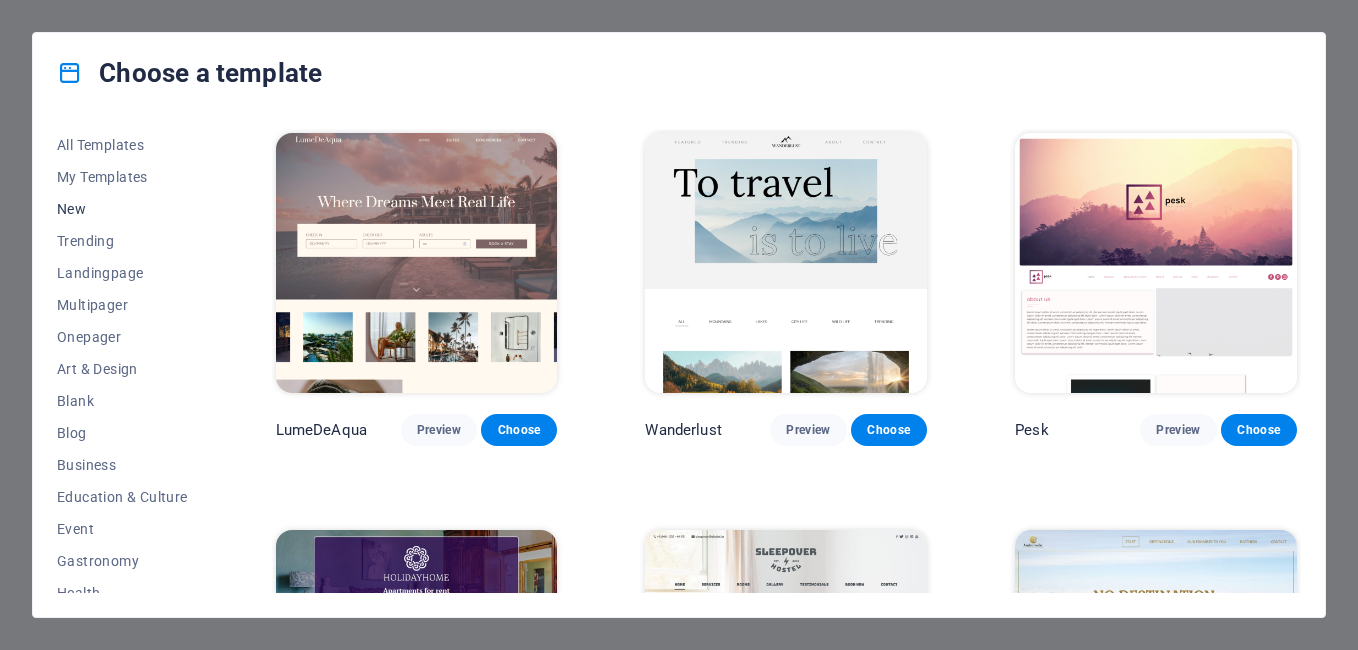 click on "New" at bounding box center (122, 209) 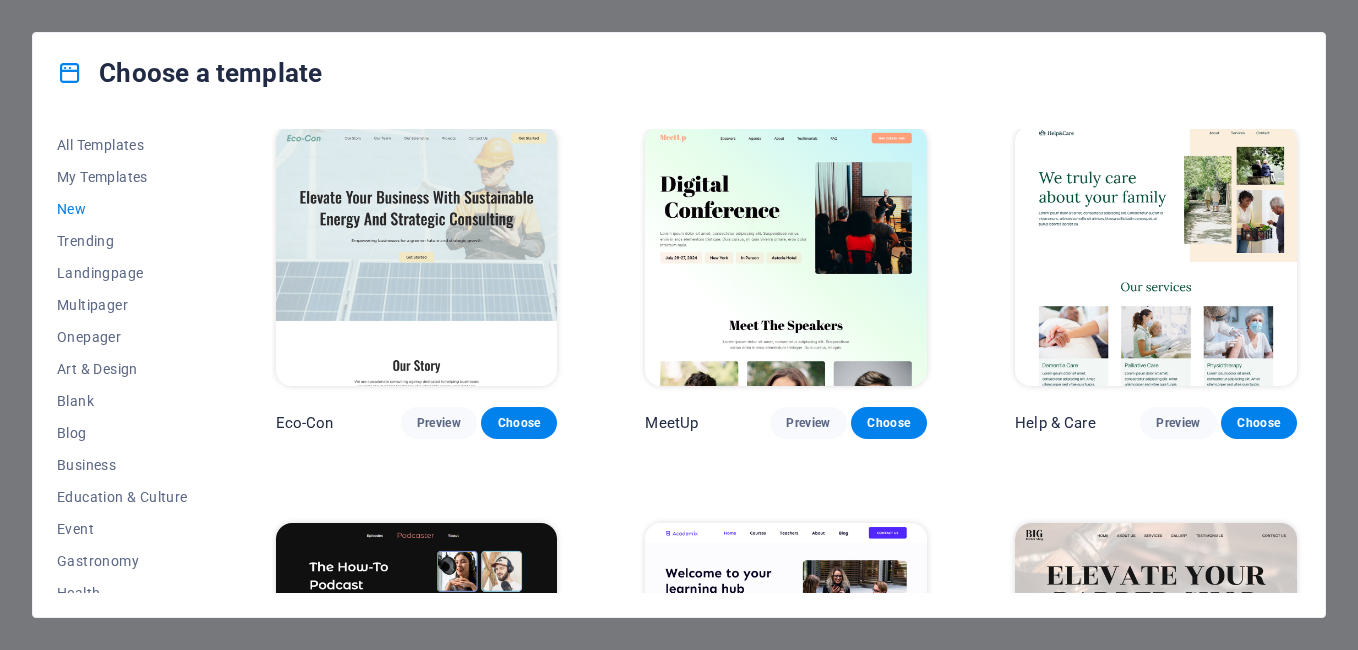 scroll, scrollTop: 1000, scrollLeft: 0, axis: vertical 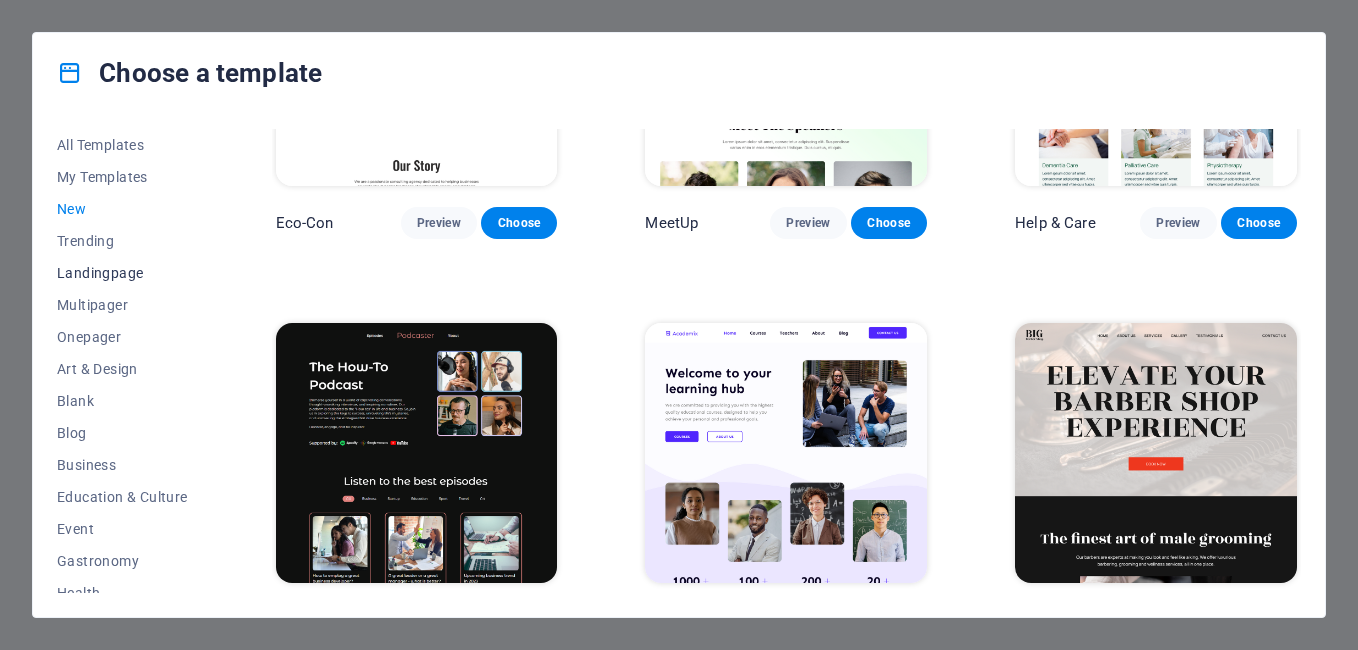 click on "Landingpage" at bounding box center [122, 273] 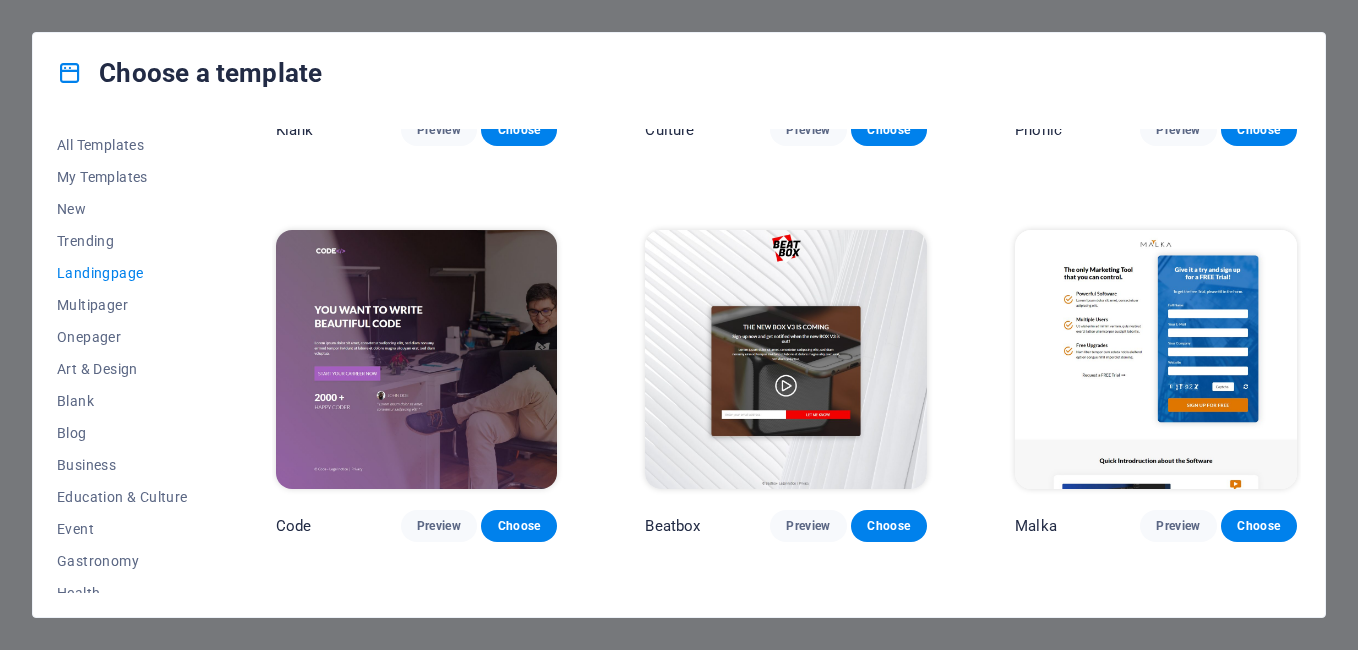 scroll, scrollTop: 600, scrollLeft: 0, axis: vertical 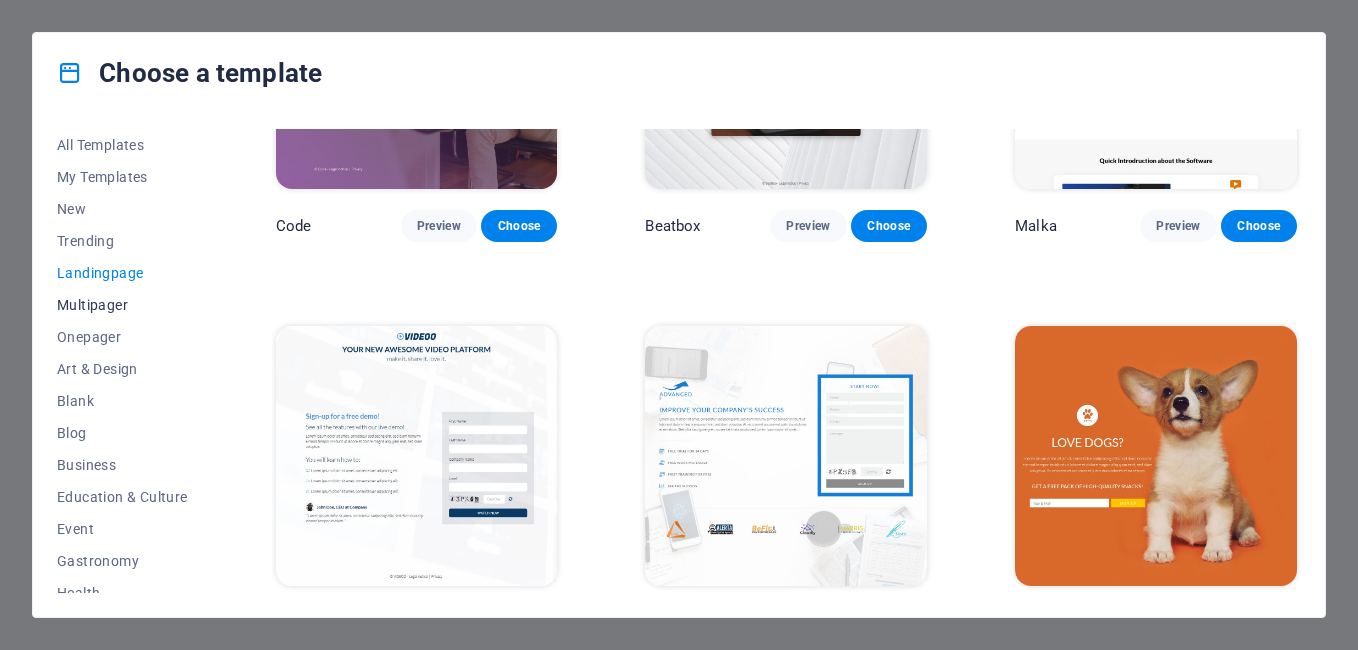 click on "Multipager" at bounding box center (122, 305) 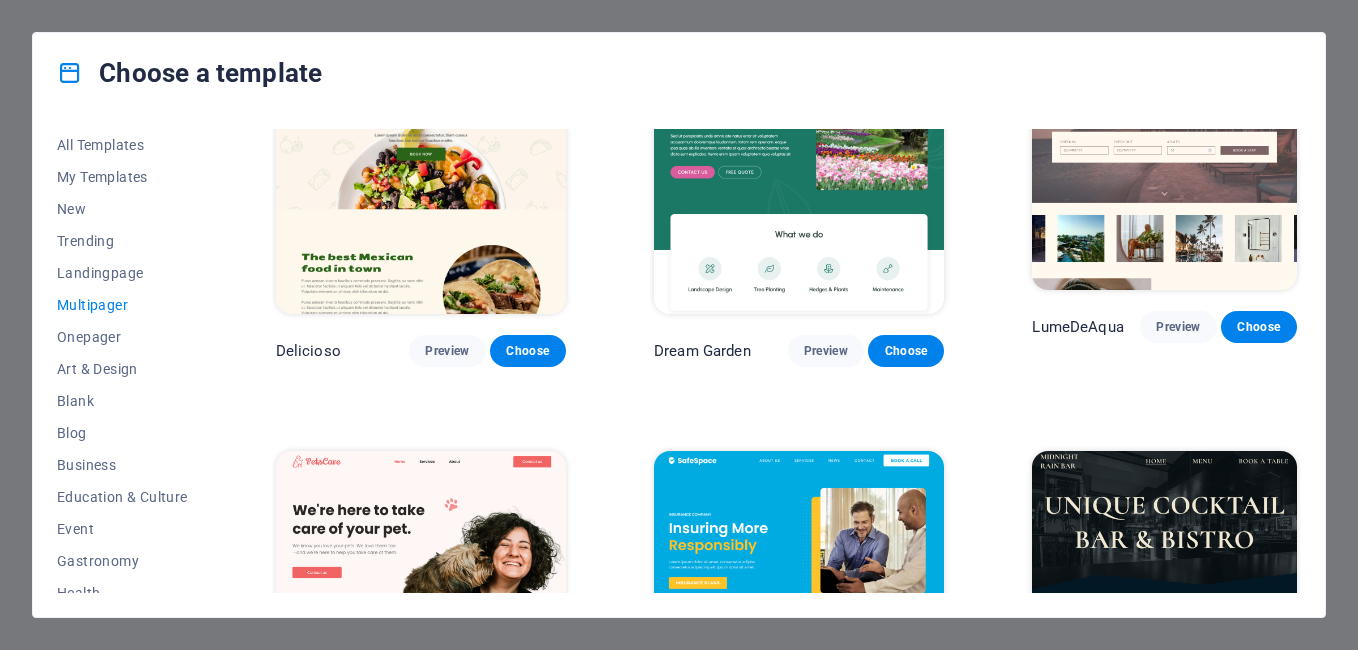 scroll, scrollTop: 1200, scrollLeft: 0, axis: vertical 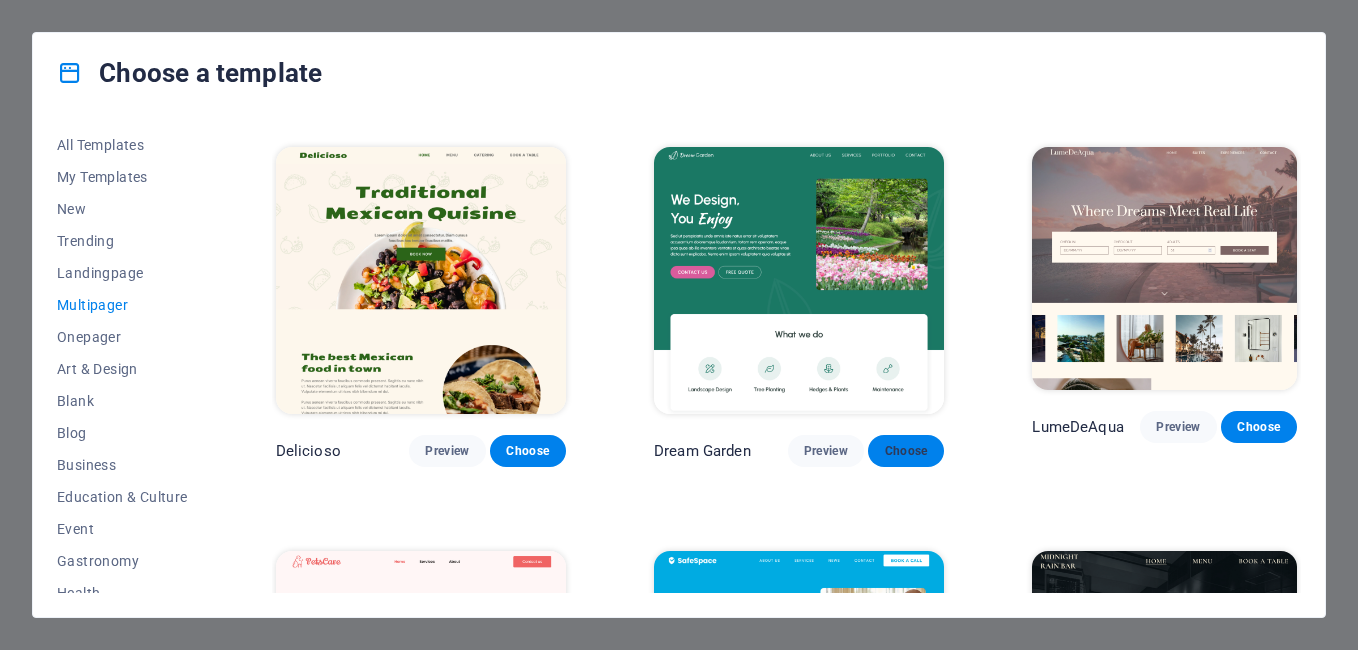 click on "Choose" at bounding box center [906, 451] 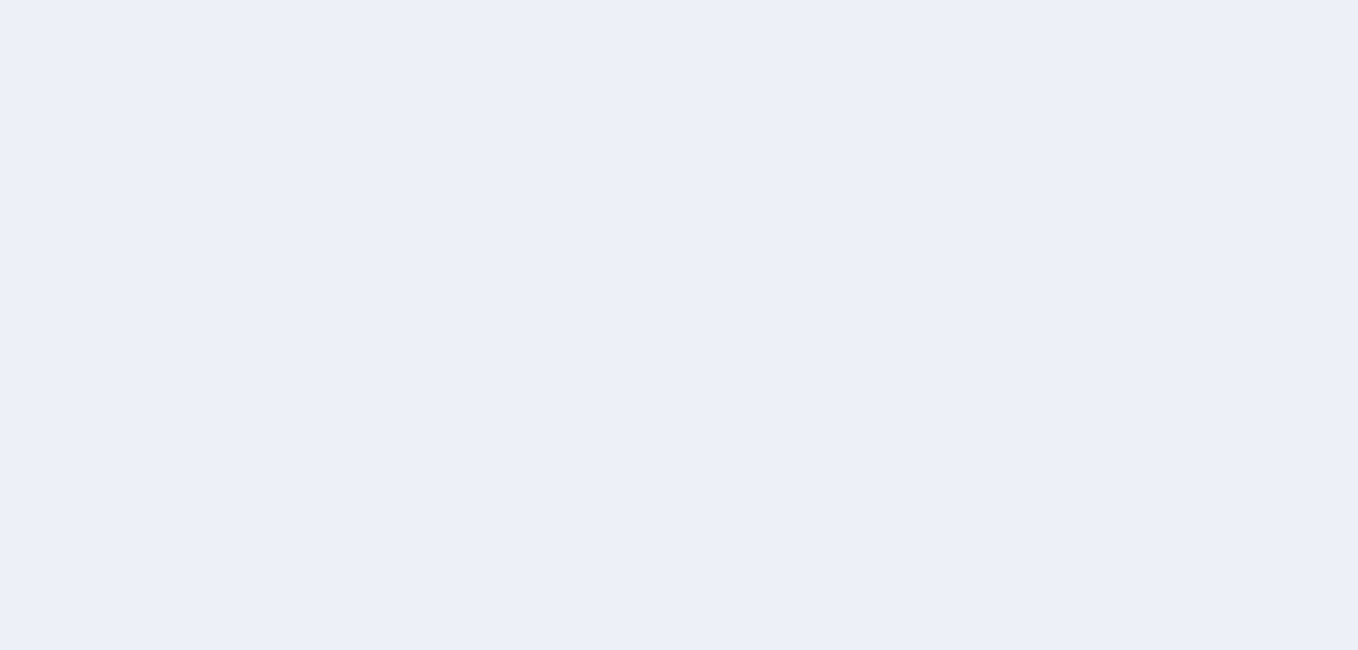 scroll, scrollTop: 0, scrollLeft: 0, axis: both 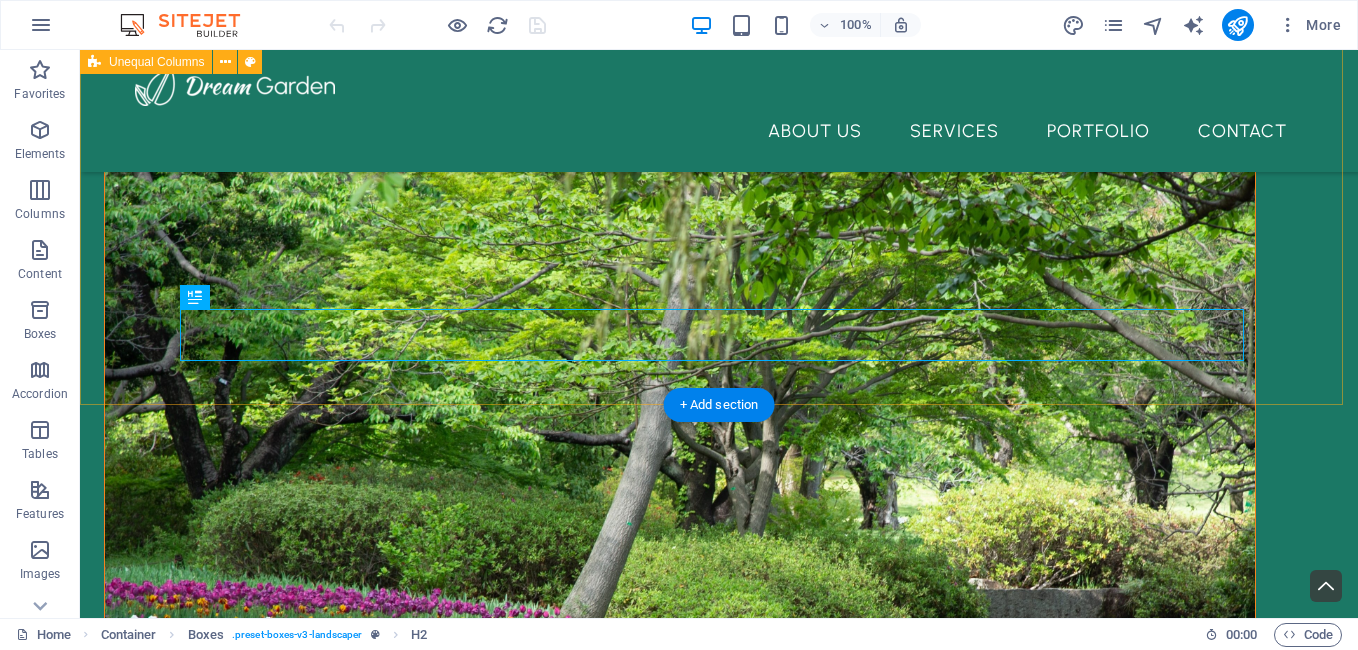 click on "We Design,  You  Enjoy Sed ut perspiciatis unde omnis iste natus error sit voluptatem accusantium doloremque laudantium, totam rem aperiam, eaque ipsa quae ab illo inventore veritatis et quasi architecto beatae vitae dicta sunt explicabo. Nemo enim ipsam voluptatem quia voluptas sit. contact us free quote" at bounding box center [719, 497] 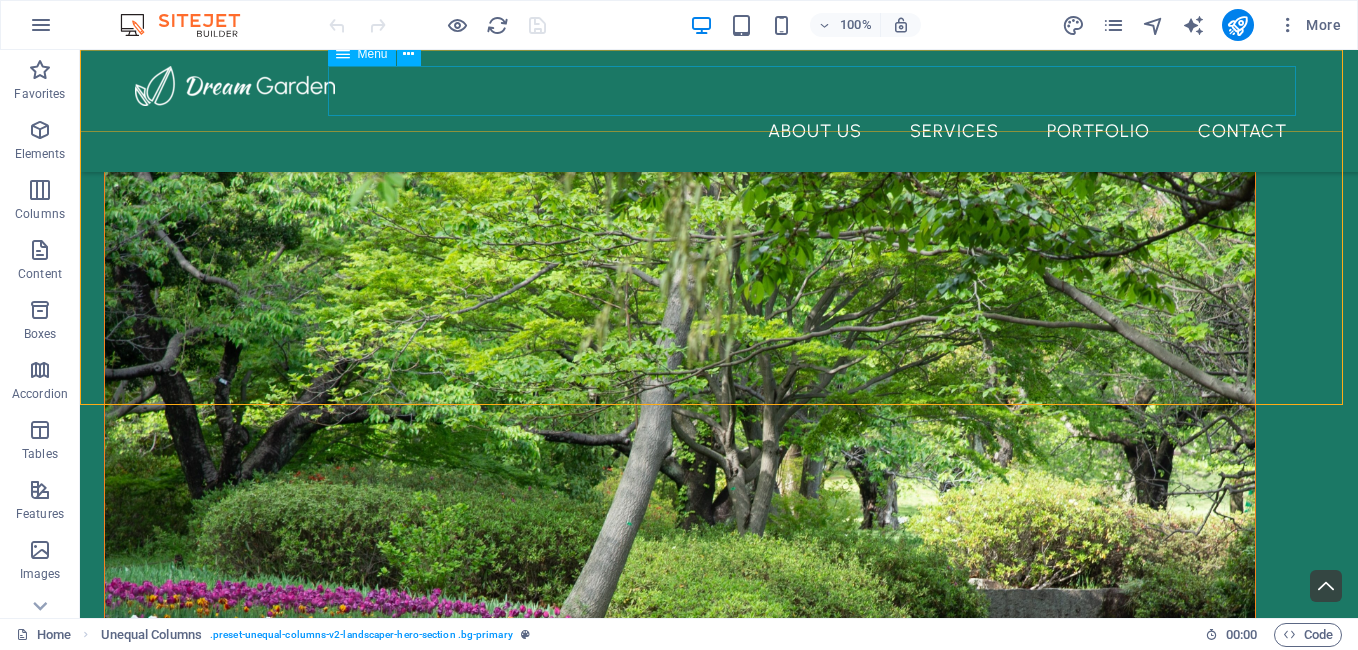 click on "Menu" at bounding box center (373, 54) 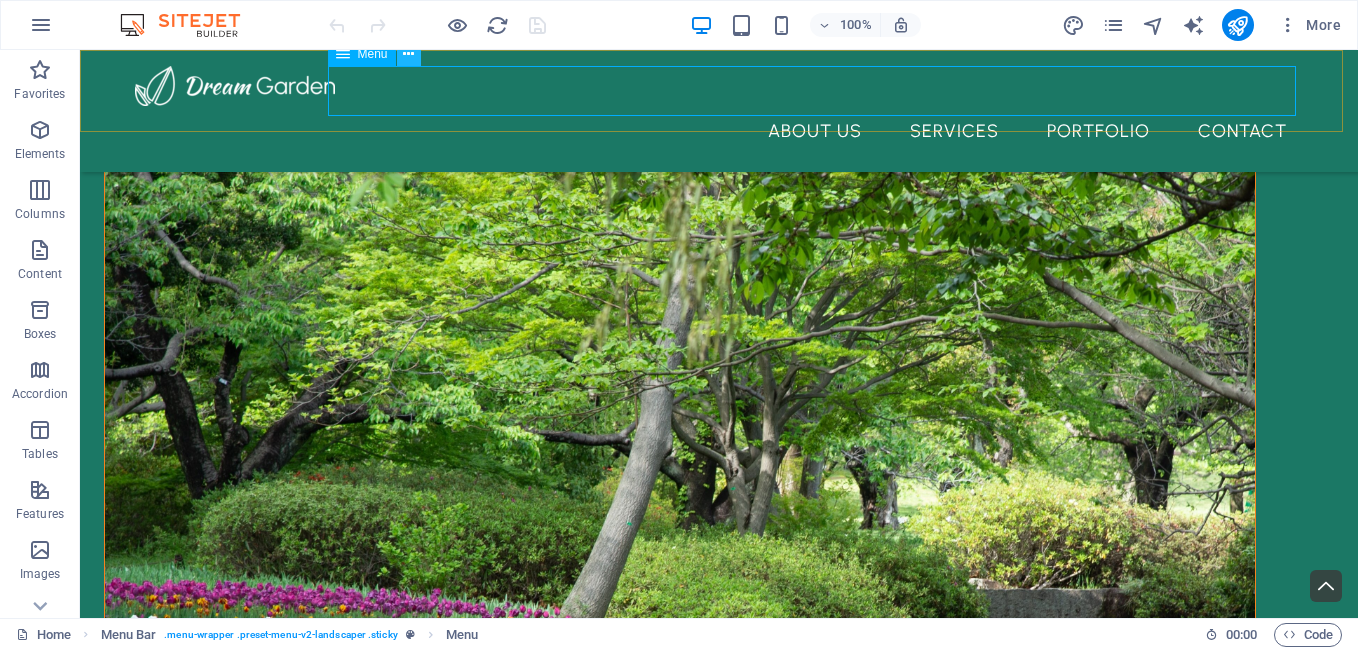 click at bounding box center [408, 54] 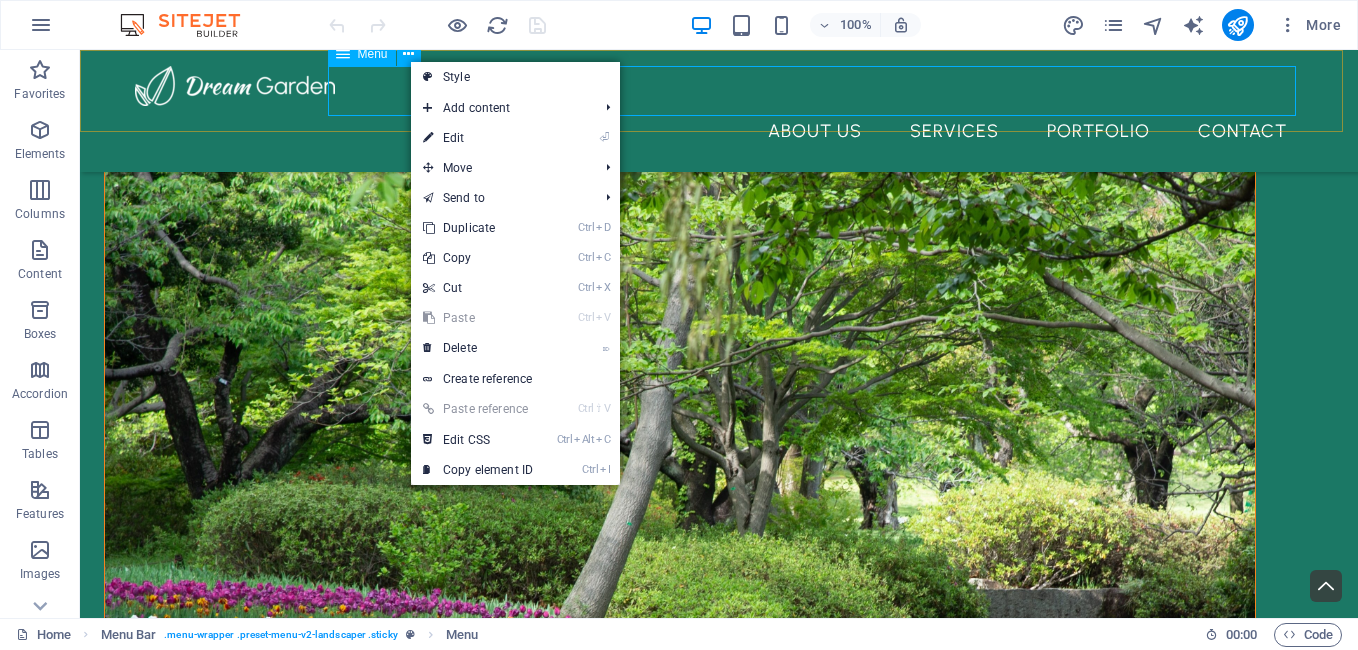 click at bounding box center (343, 54) 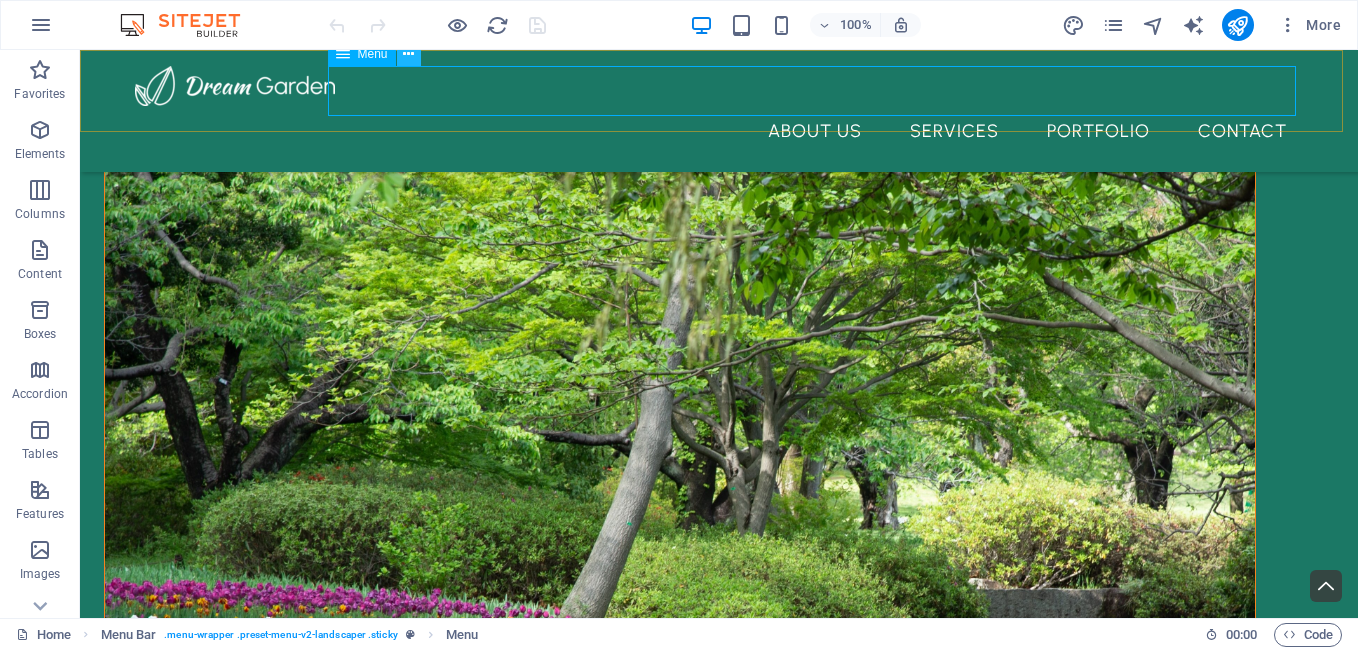 click at bounding box center (408, 54) 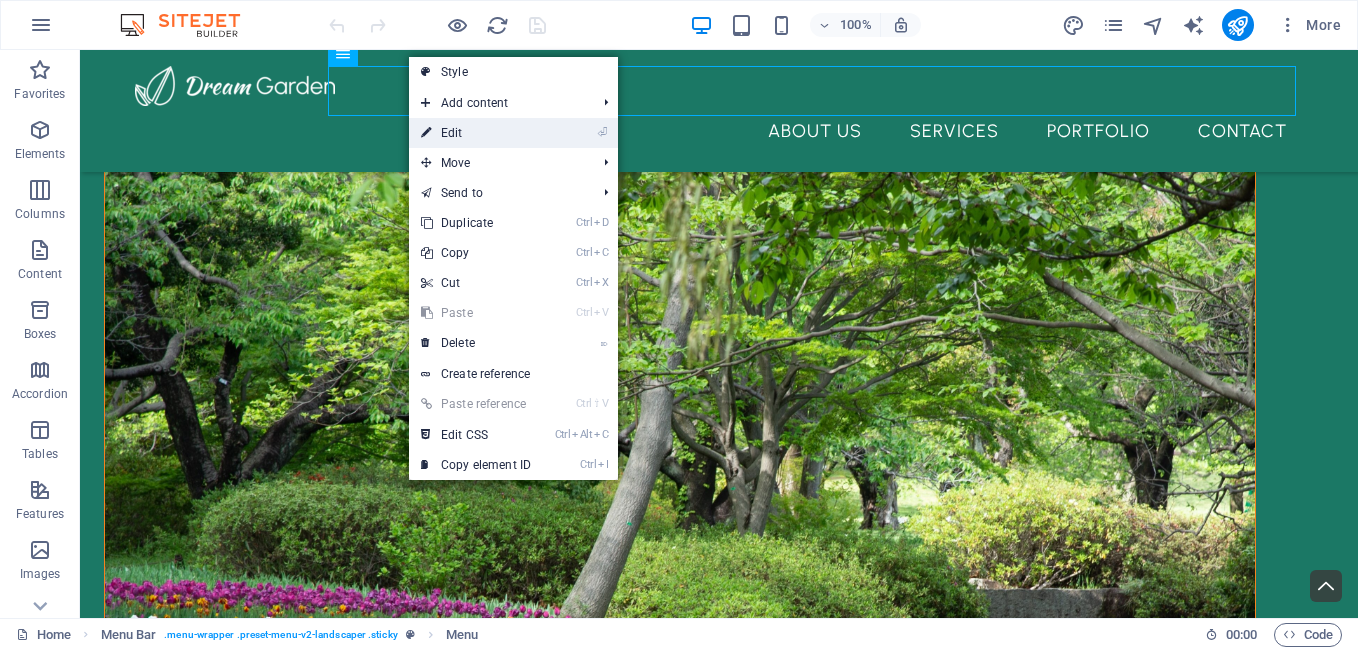 click on "⏎  Edit" at bounding box center (476, 133) 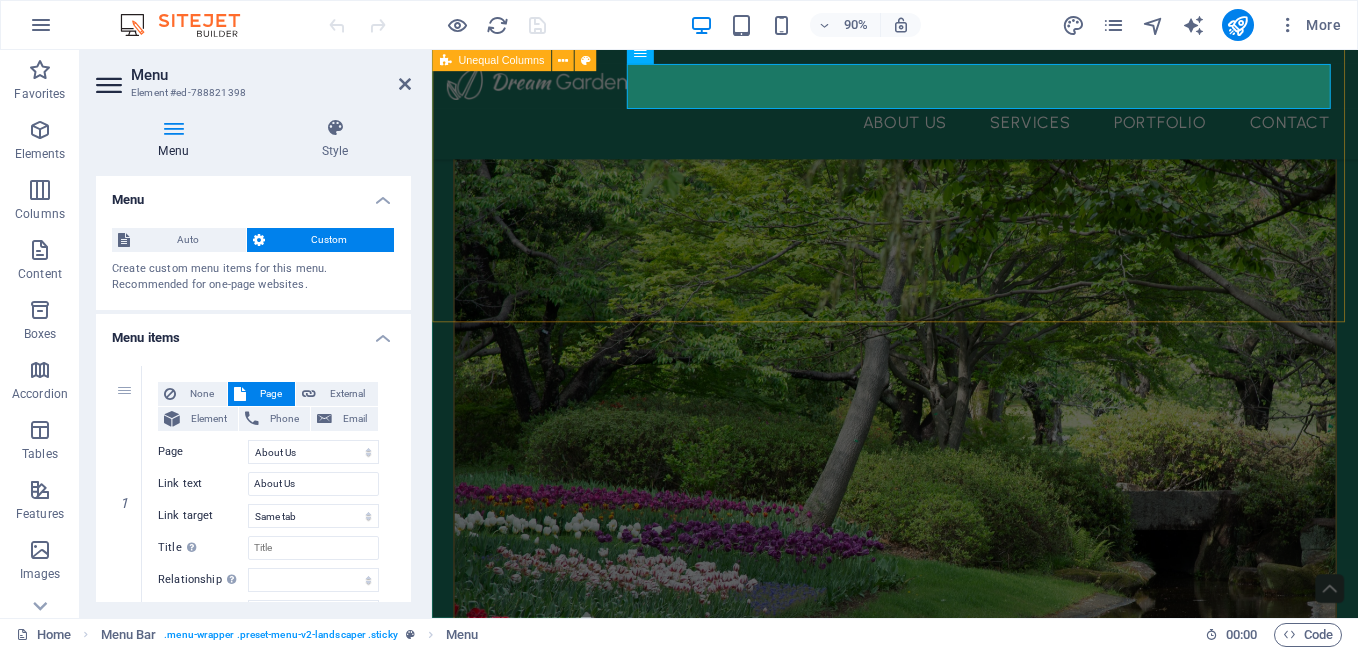 scroll, scrollTop: 532, scrollLeft: 0, axis: vertical 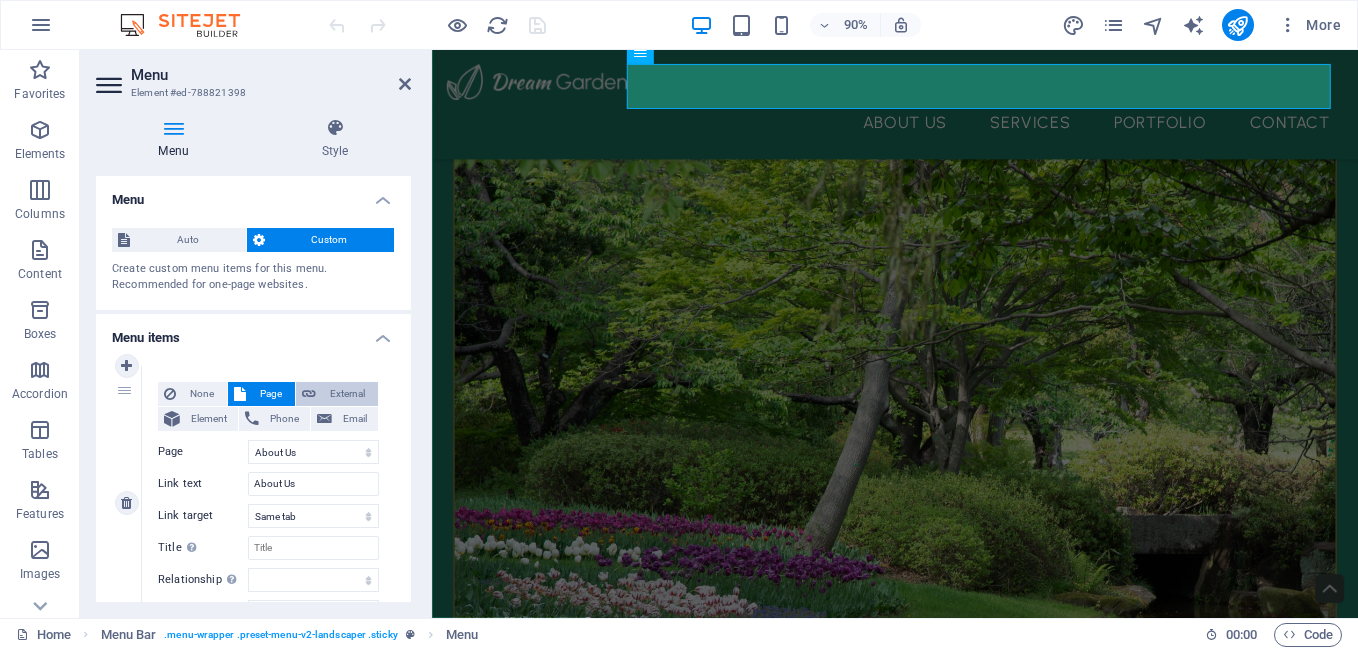 click on "External" at bounding box center [347, 394] 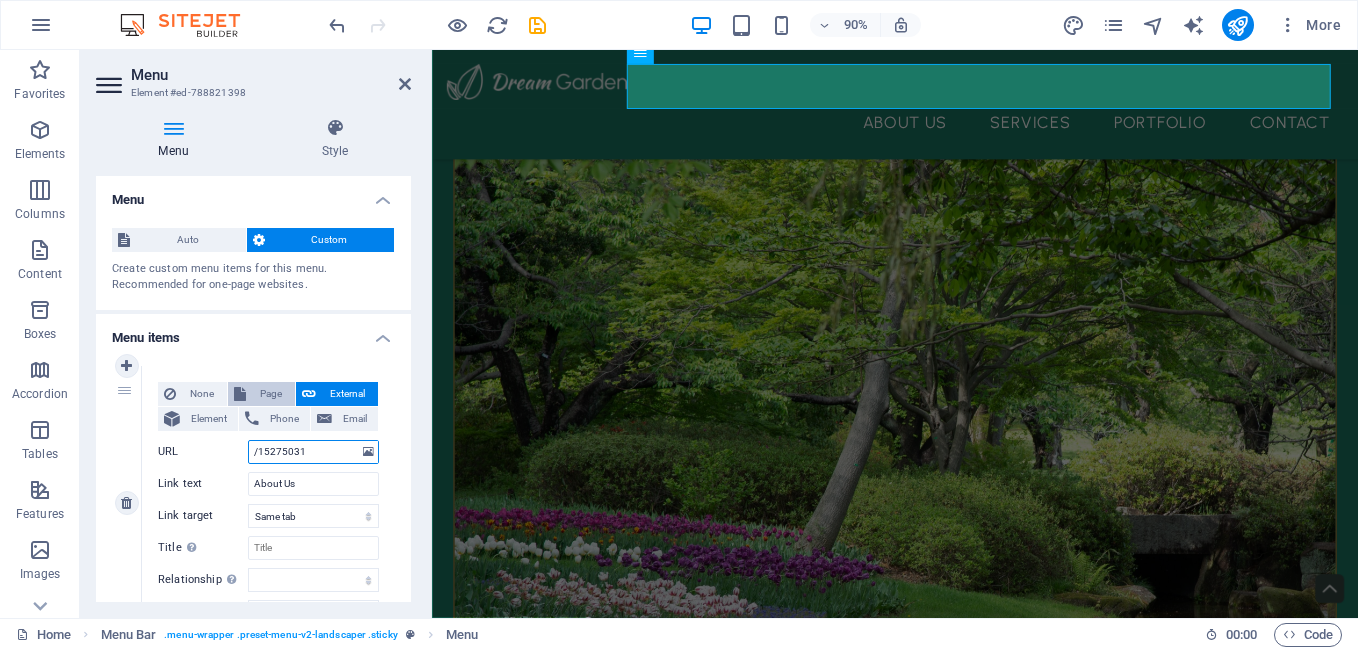 select on "blank" 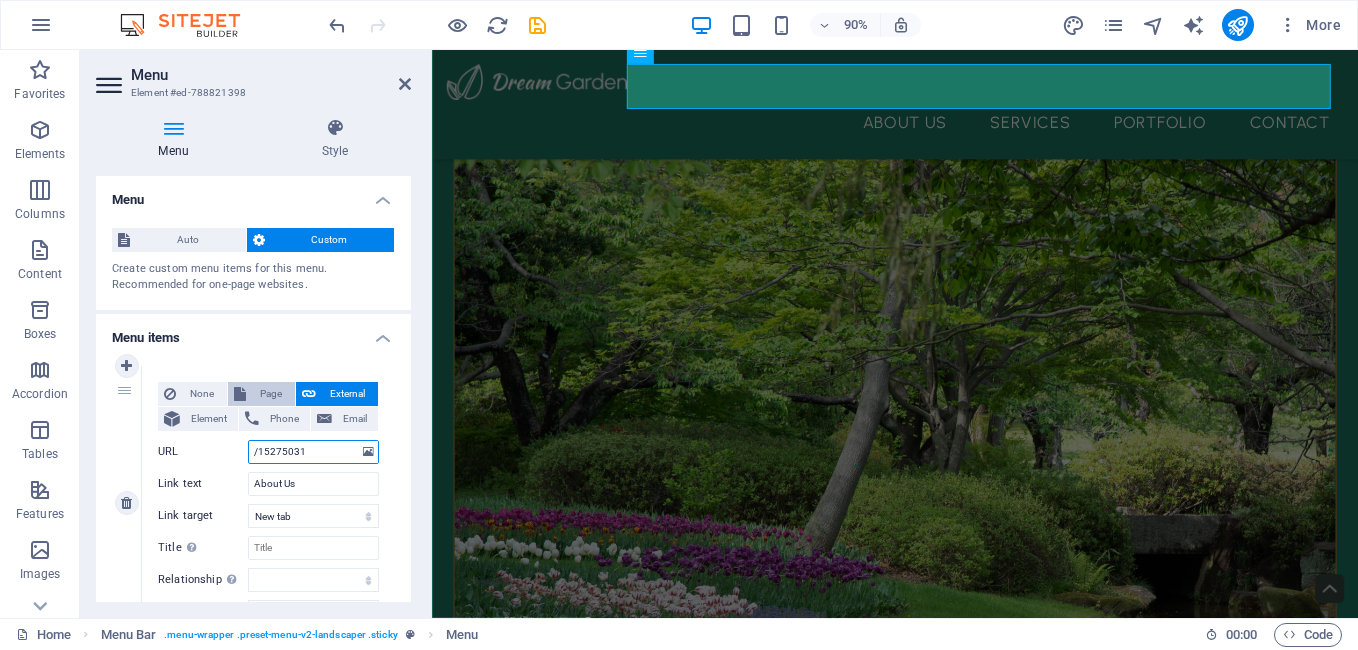 select 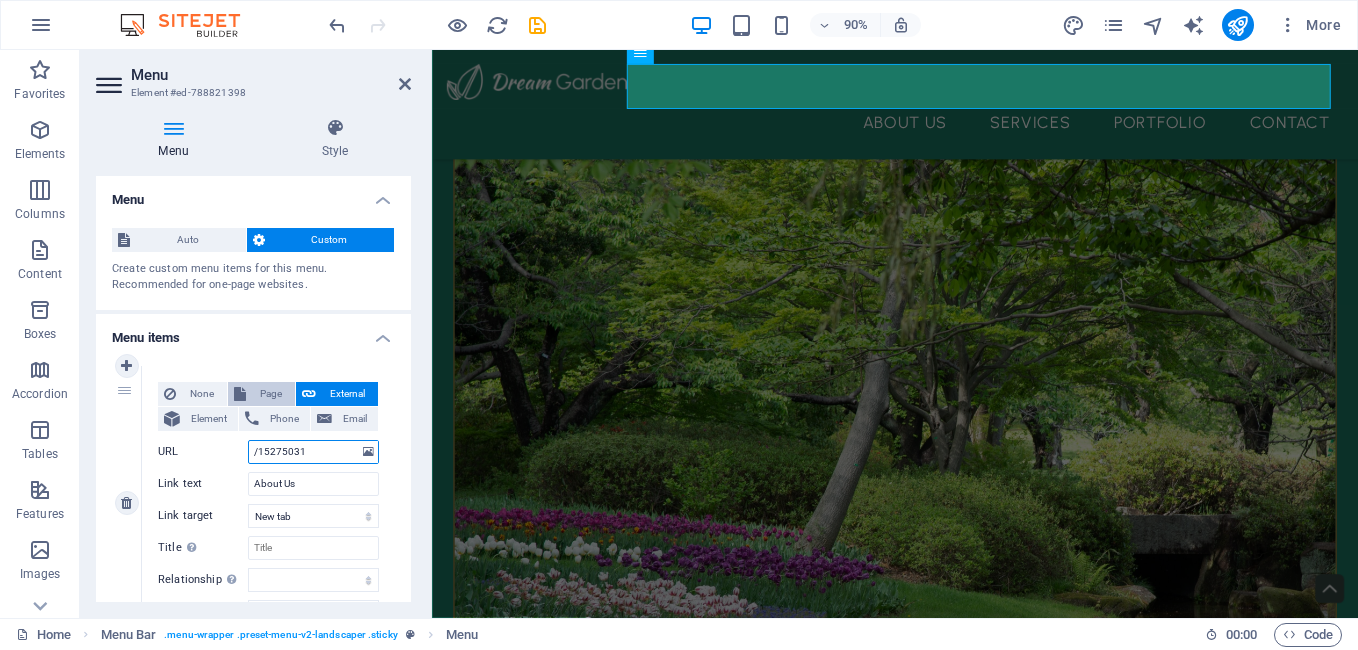 select 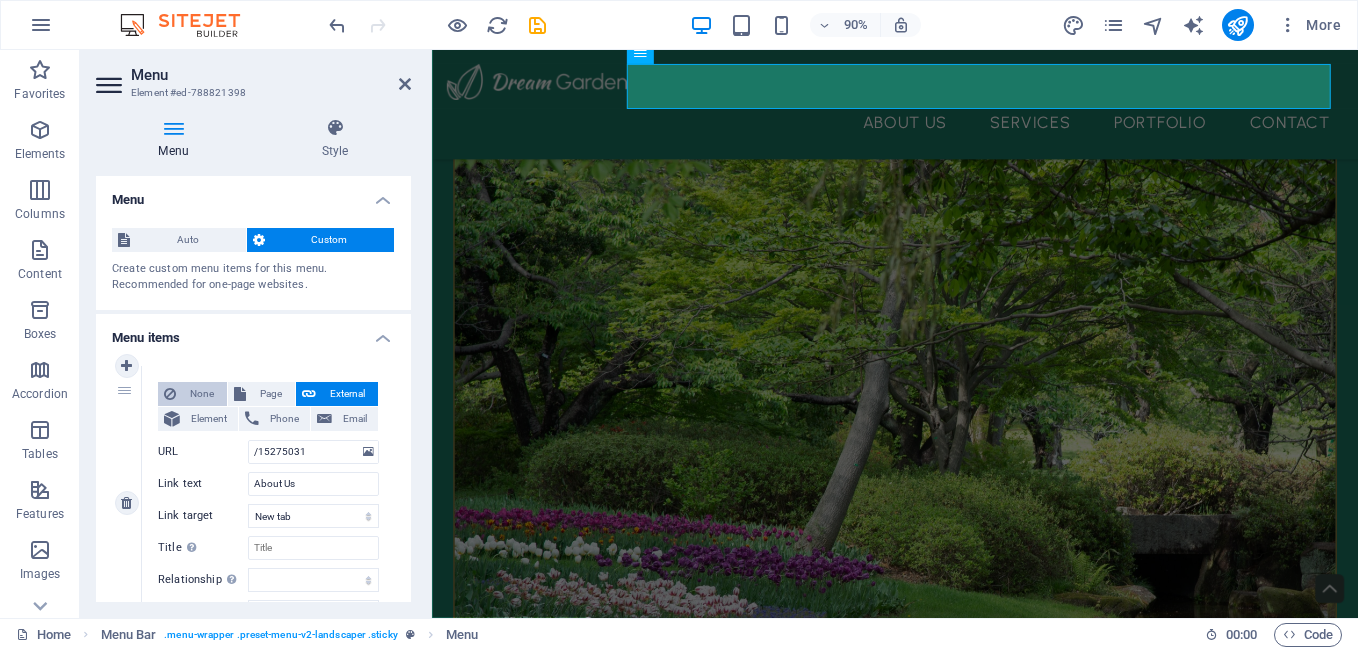 click on "None" at bounding box center (201, 394) 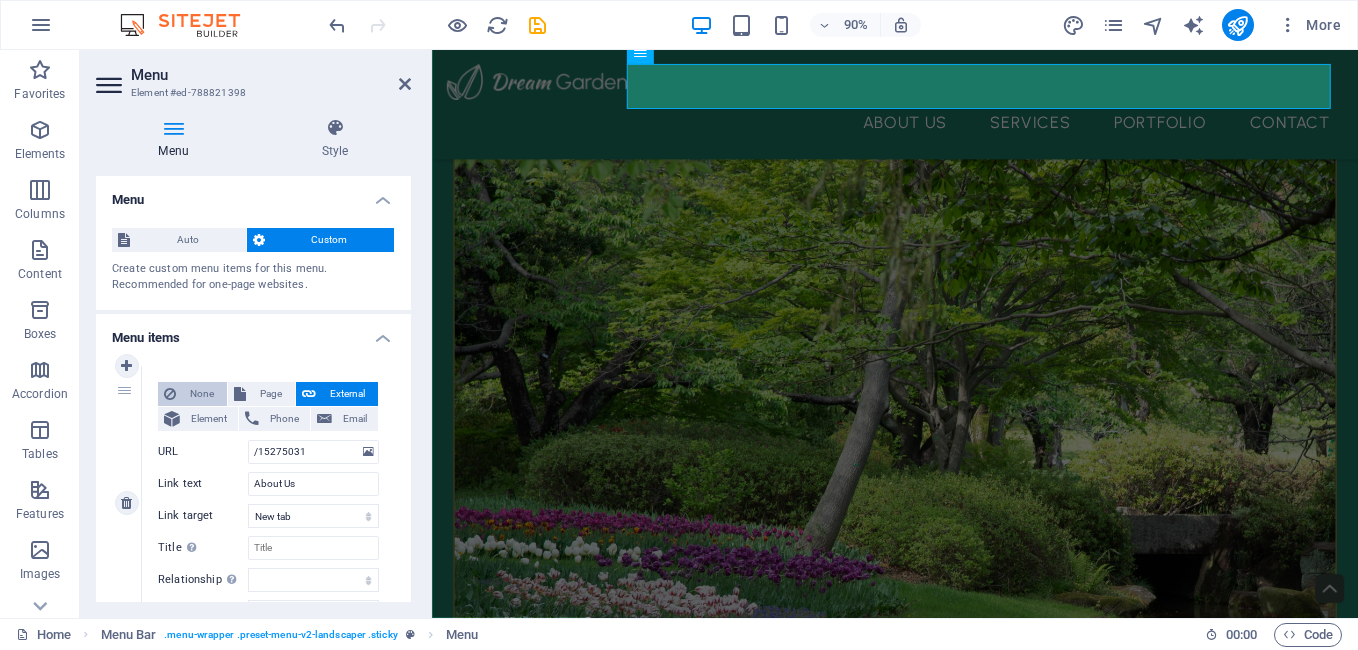 select 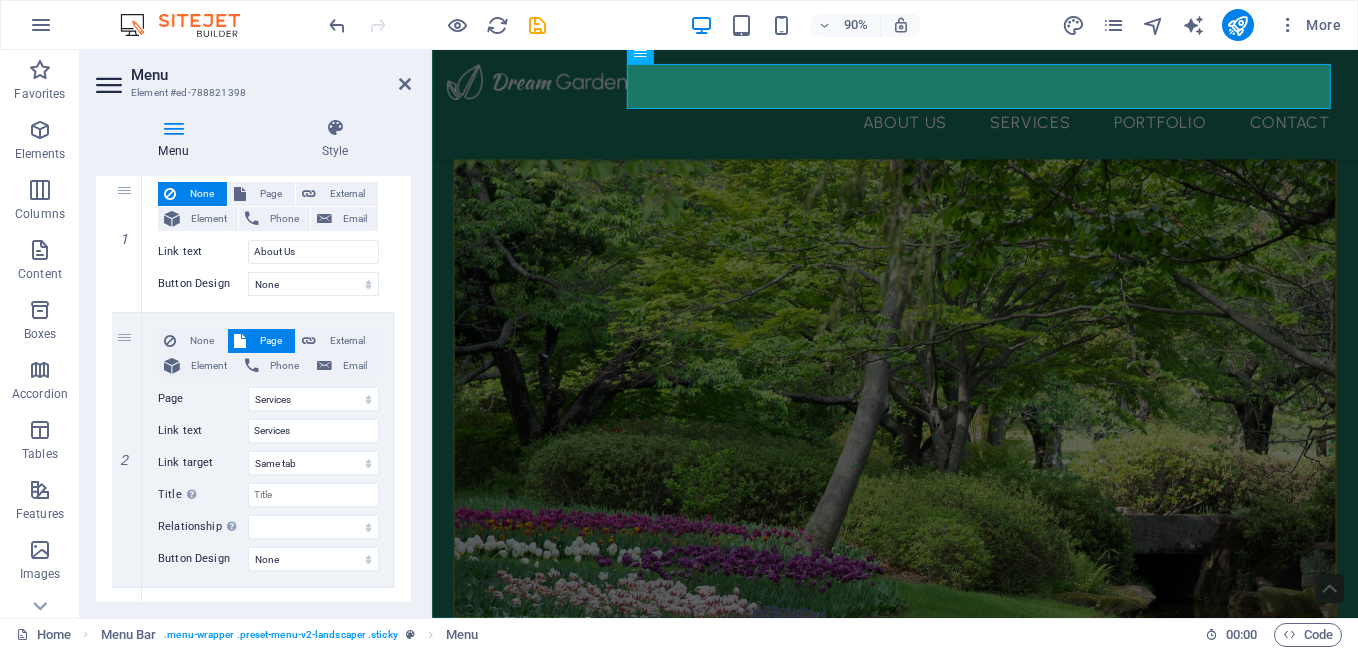 scroll, scrollTop: 0, scrollLeft: 0, axis: both 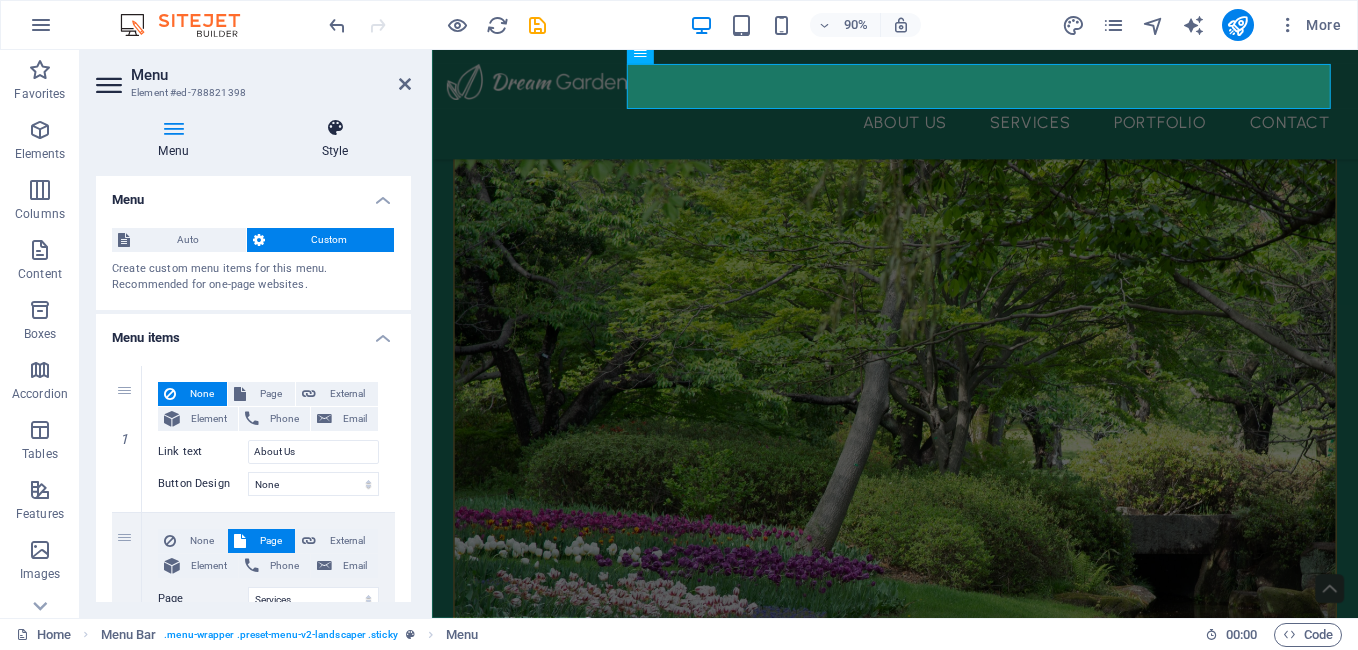 click at bounding box center (335, 128) 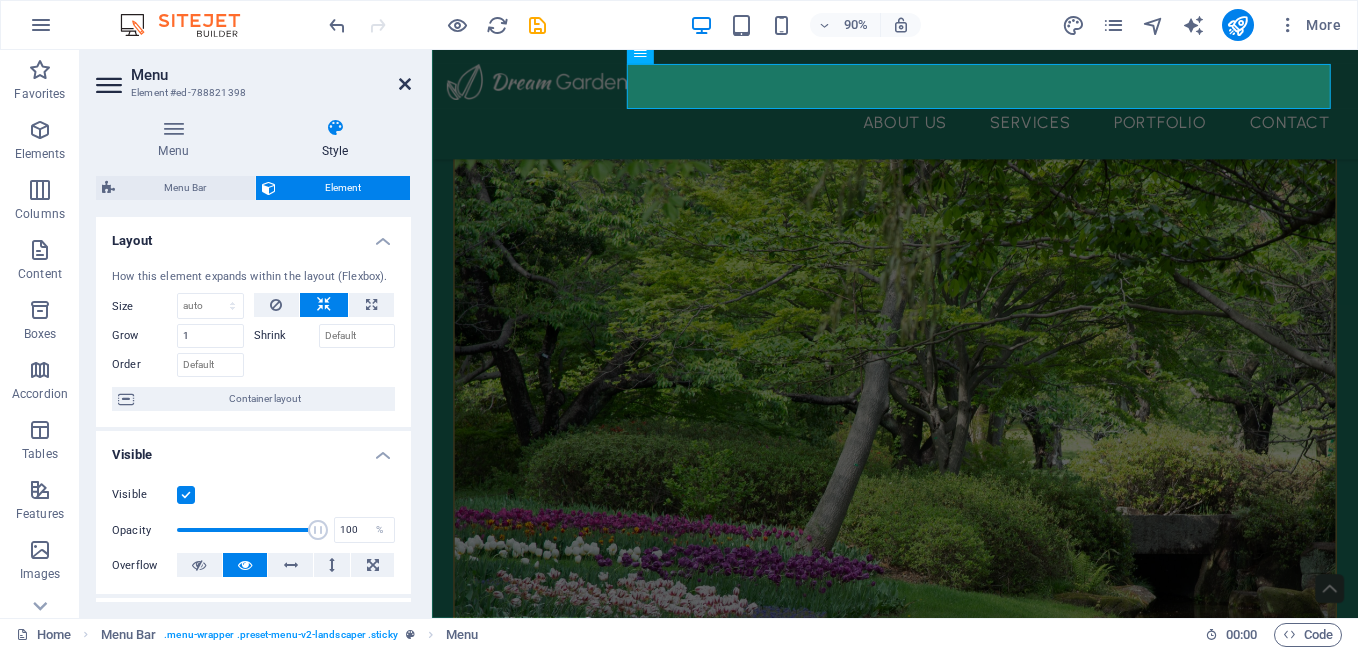click at bounding box center (405, 84) 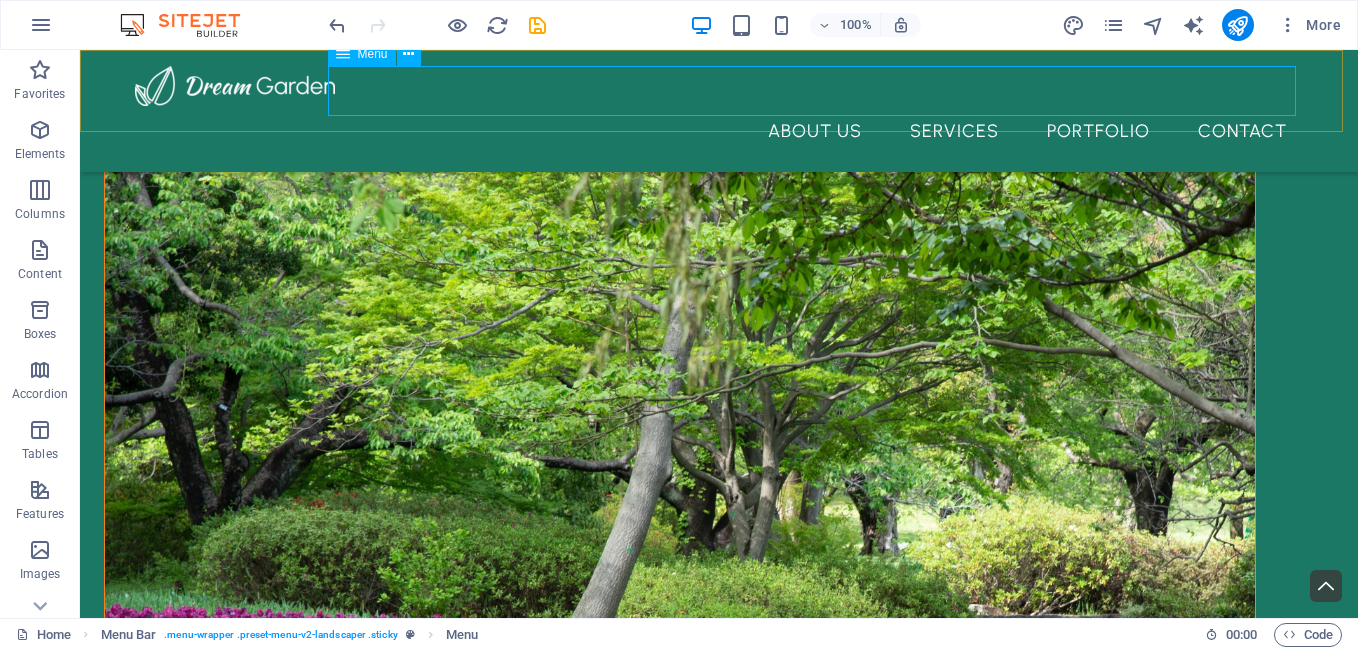 scroll, scrollTop: 558, scrollLeft: 0, axis: vertical 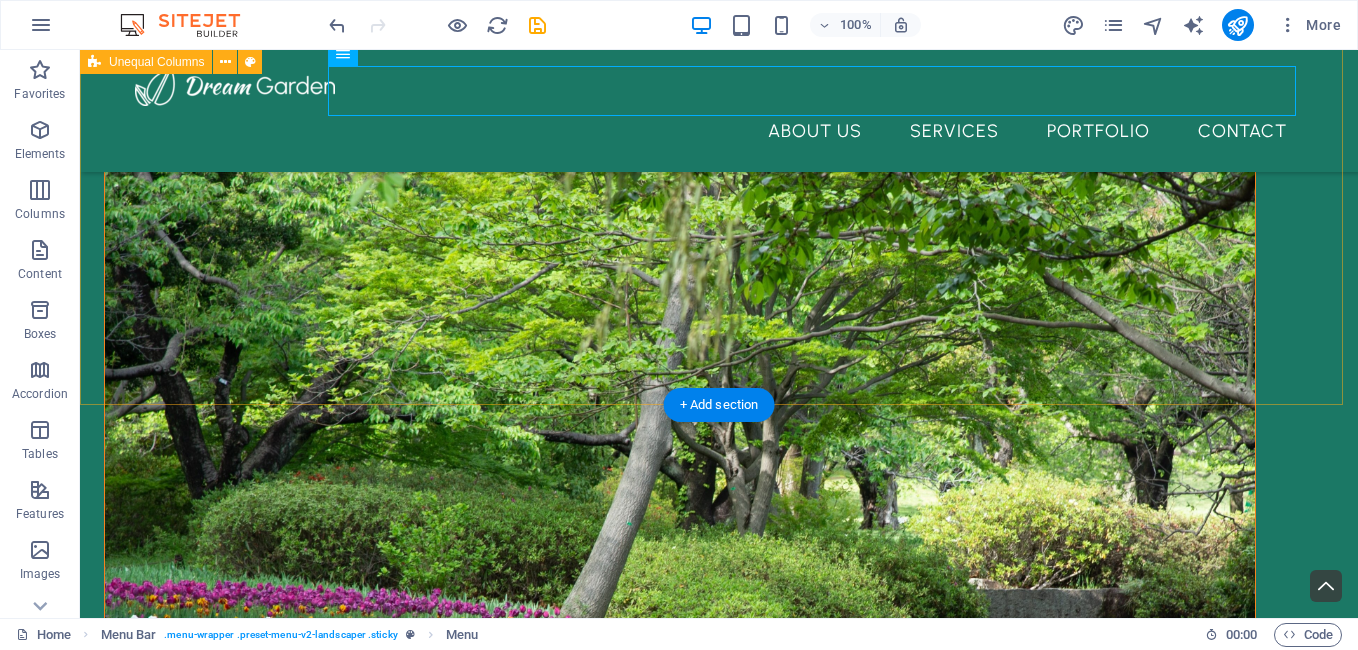 click on "We Design,  You  Enjoy Sed ut perspiciatis unde omnis iste natus error sit voluptatem accusantium doloremque laudantium, totam rem aperiam, eaque ipsa quae ab illo inventore veritatis et quasi architecto beatae vitae dicta sunt explicabo. Nemo enim ipsam voluptatem quia voluptas sit. contact us free quote" at bounding box center (719, 497) 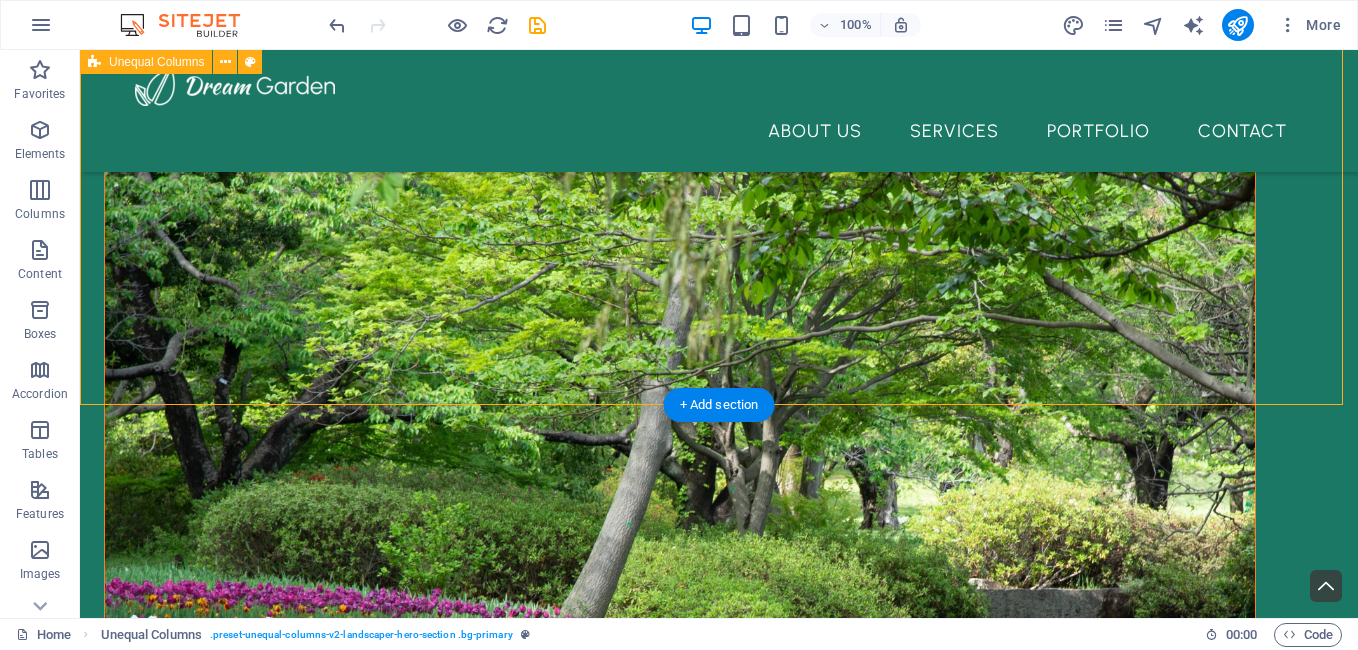 click on "We Design,  You  Enjoy Sed ut perspiciatis unde omnis iste natus error sit voluptatem accusantium doloremque laudantium, totam rem aperiam, eaque ipsa quae ab illo inventore veritatis et quasi architecto beatae vitae dicta sunt explicabo. Nemo enim ipsam voluptatem quia voluptas sit. contact us free quote" at bounding box center (719, 497) 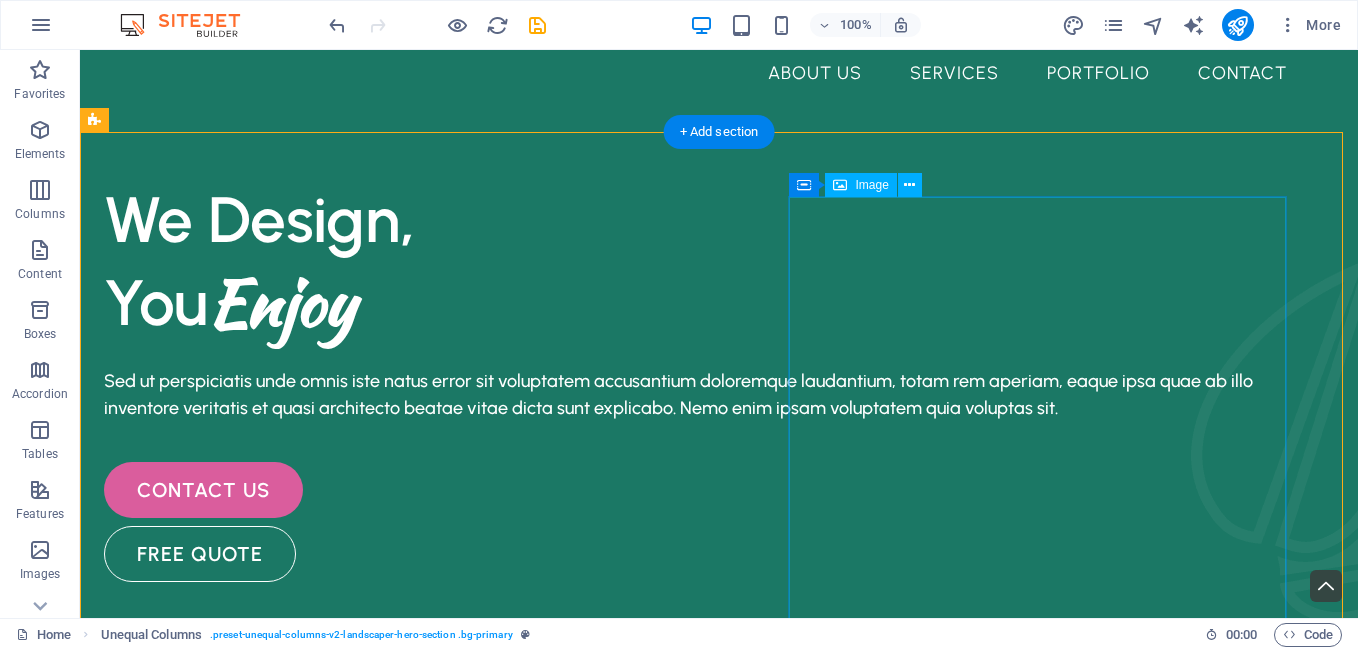 scroll, scrollTop: 0, scrollLeft: 0, axis: both 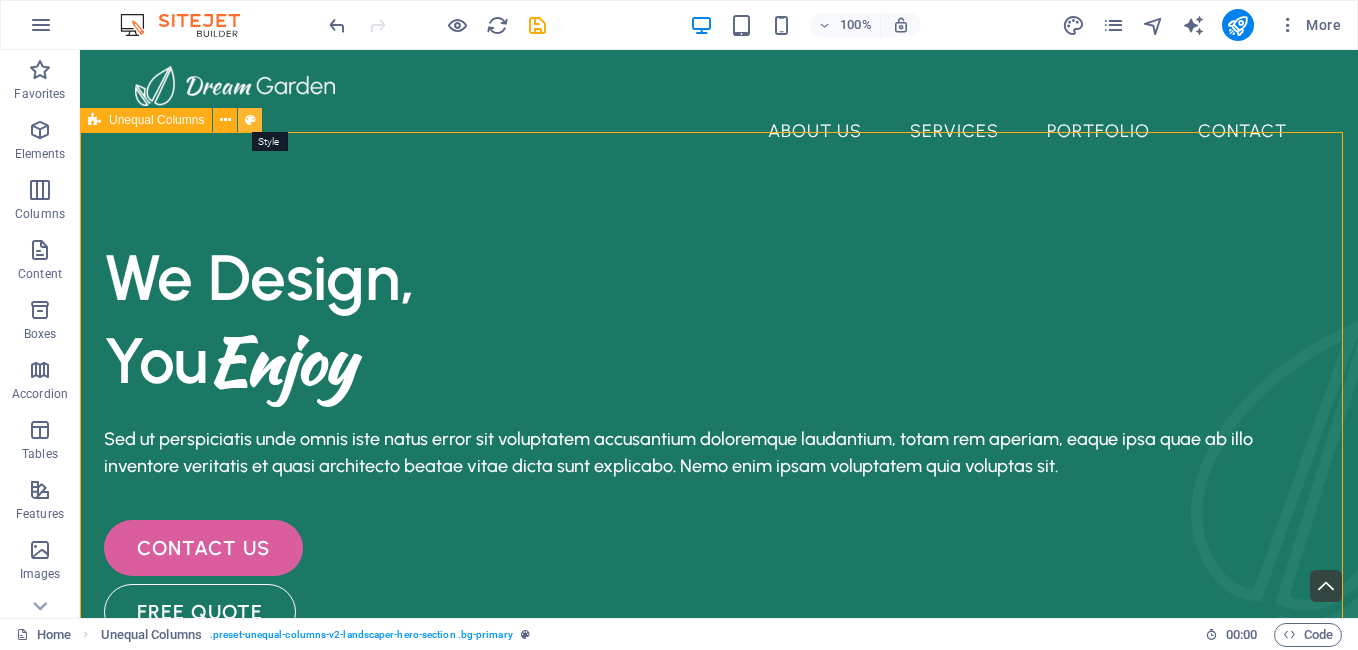 click at bounding box center (250, 120) 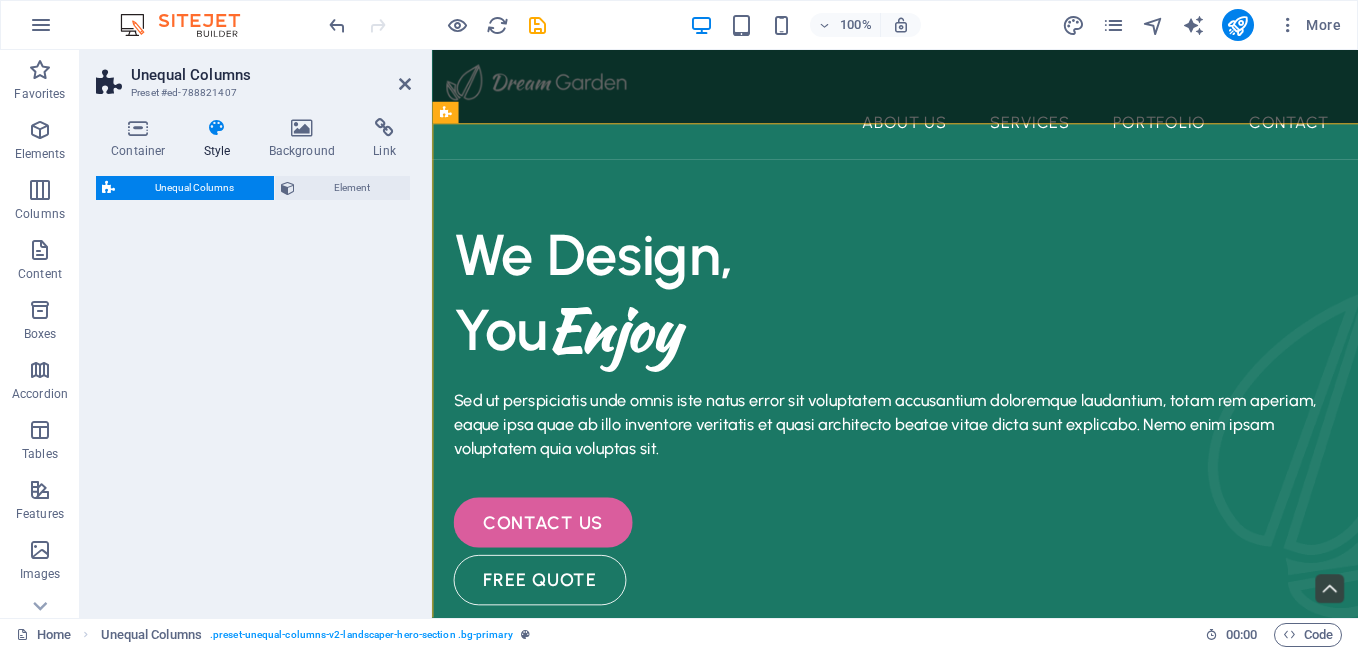 select on "%" 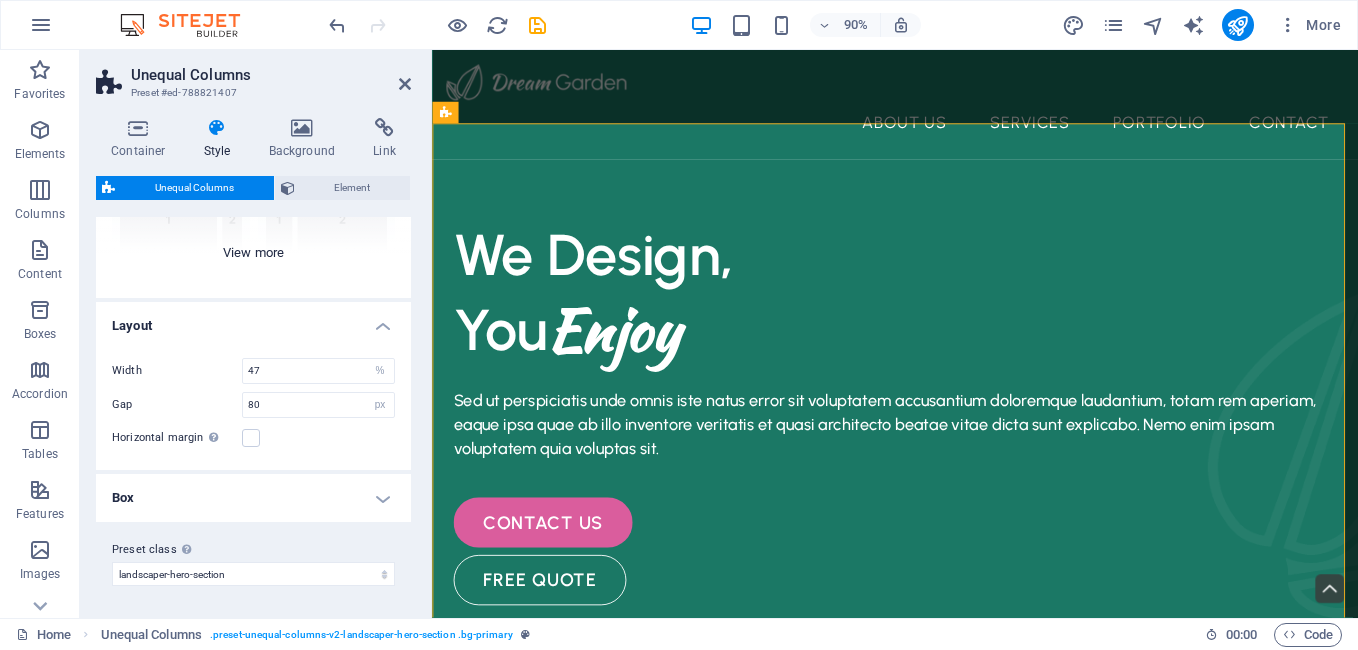 scroll, scrollTop: 0, scrollLeft: 0, axis: both 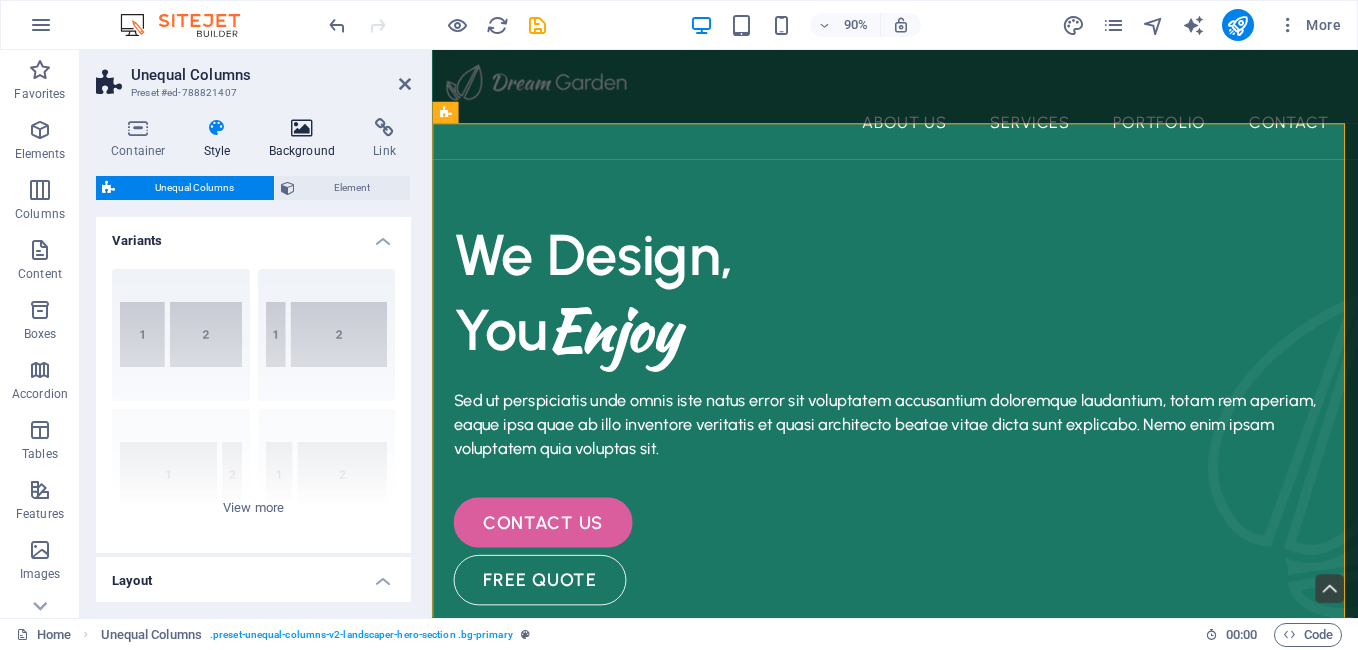 click on "Background" at bounding box center [306, 139] 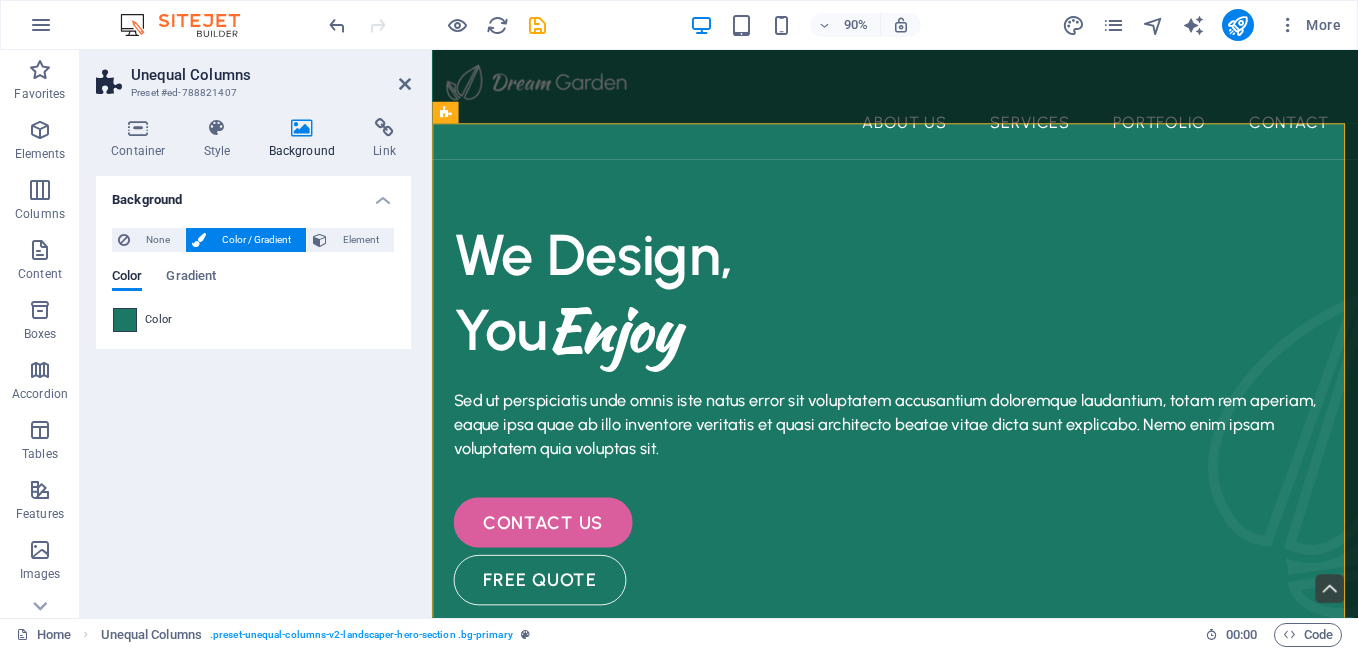 click at bounding box center (125, 320) 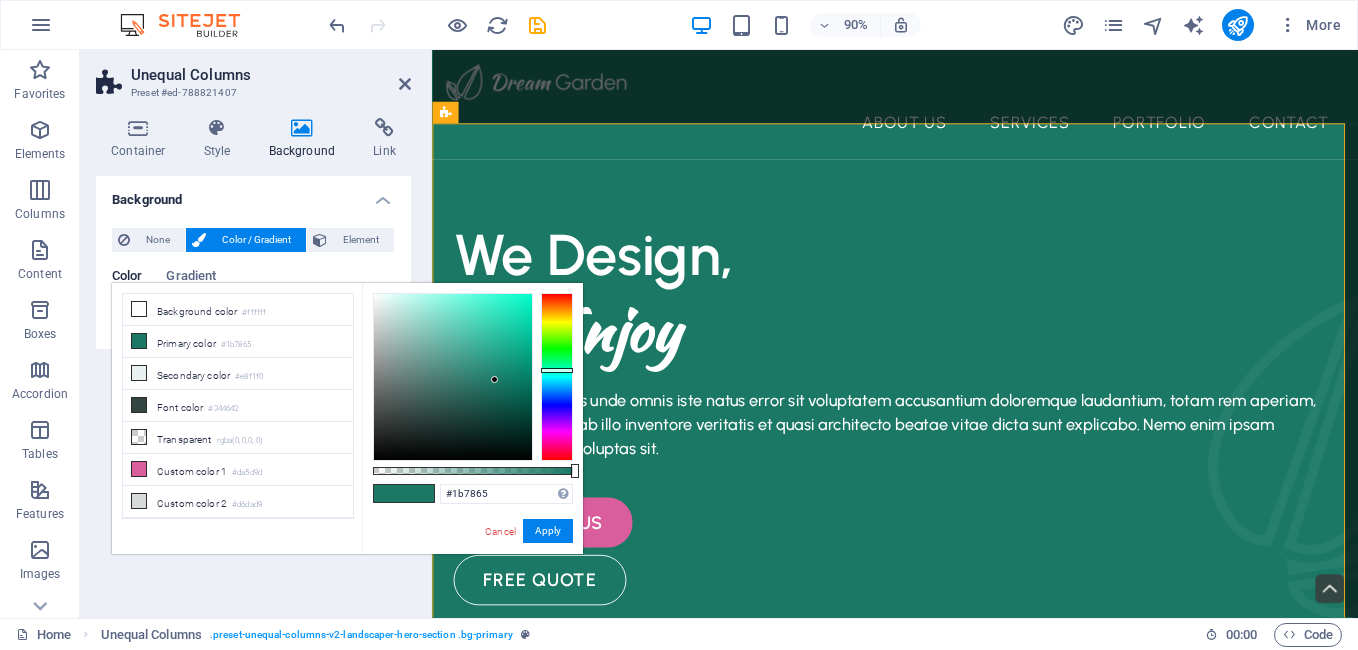 type on "#1b3378" 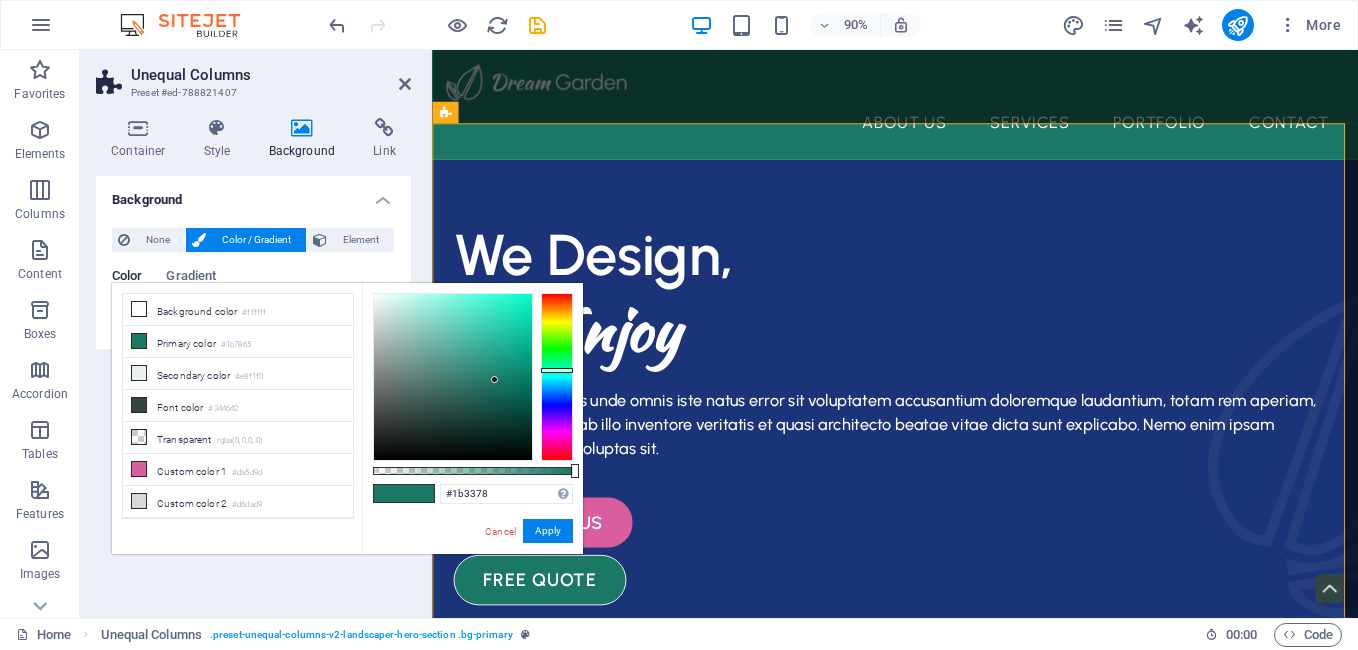 click at bounding box center (557, 377) 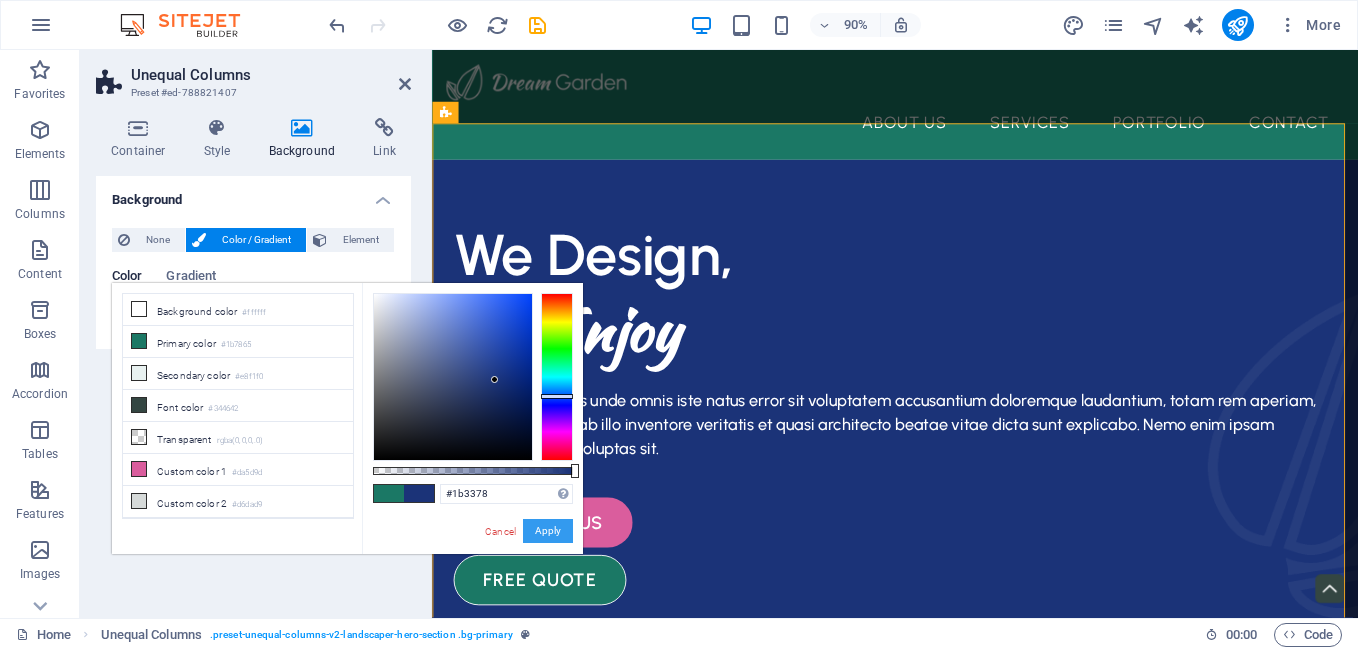 click on "Apply" at bounding box center (548, 531) 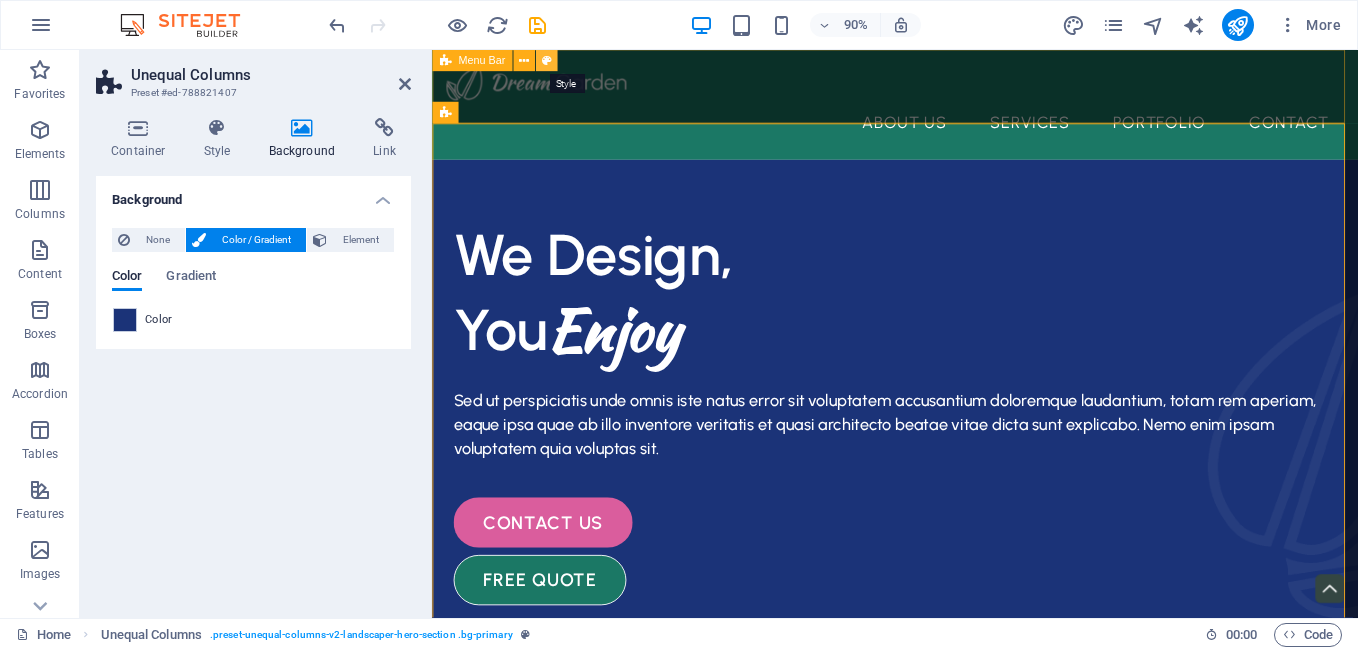 click at bounding box center [546, 60] 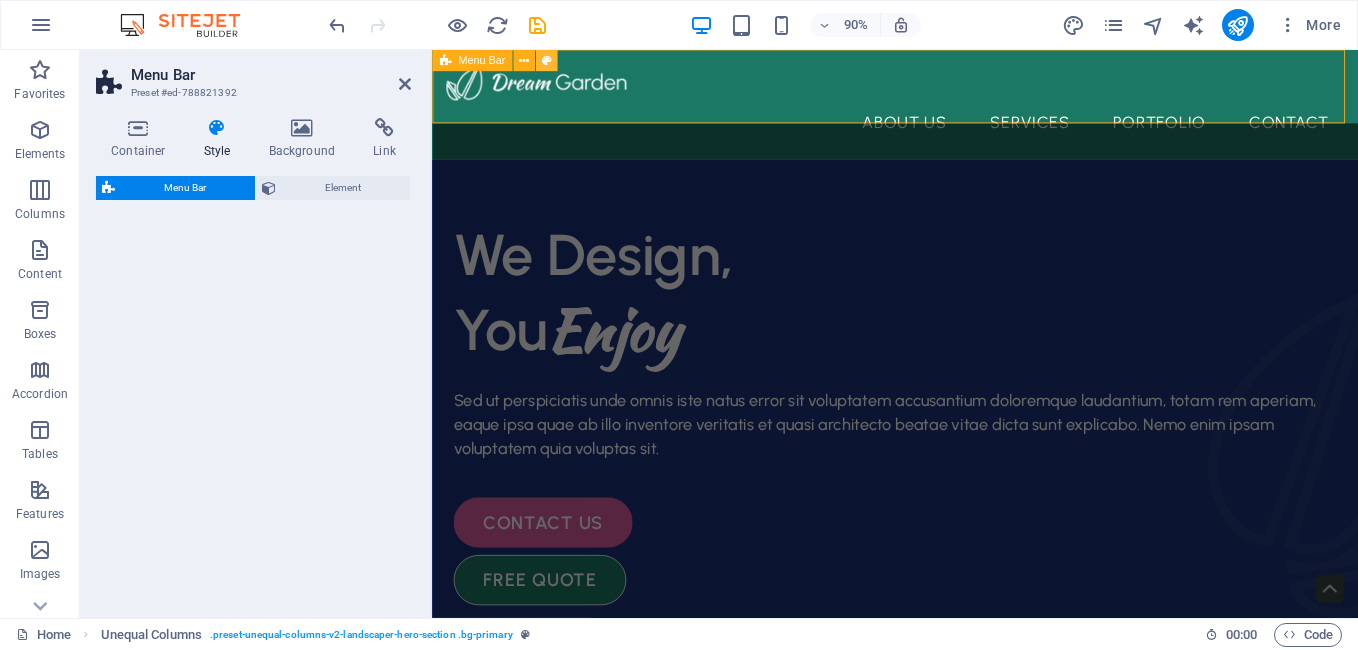 select on "rem" 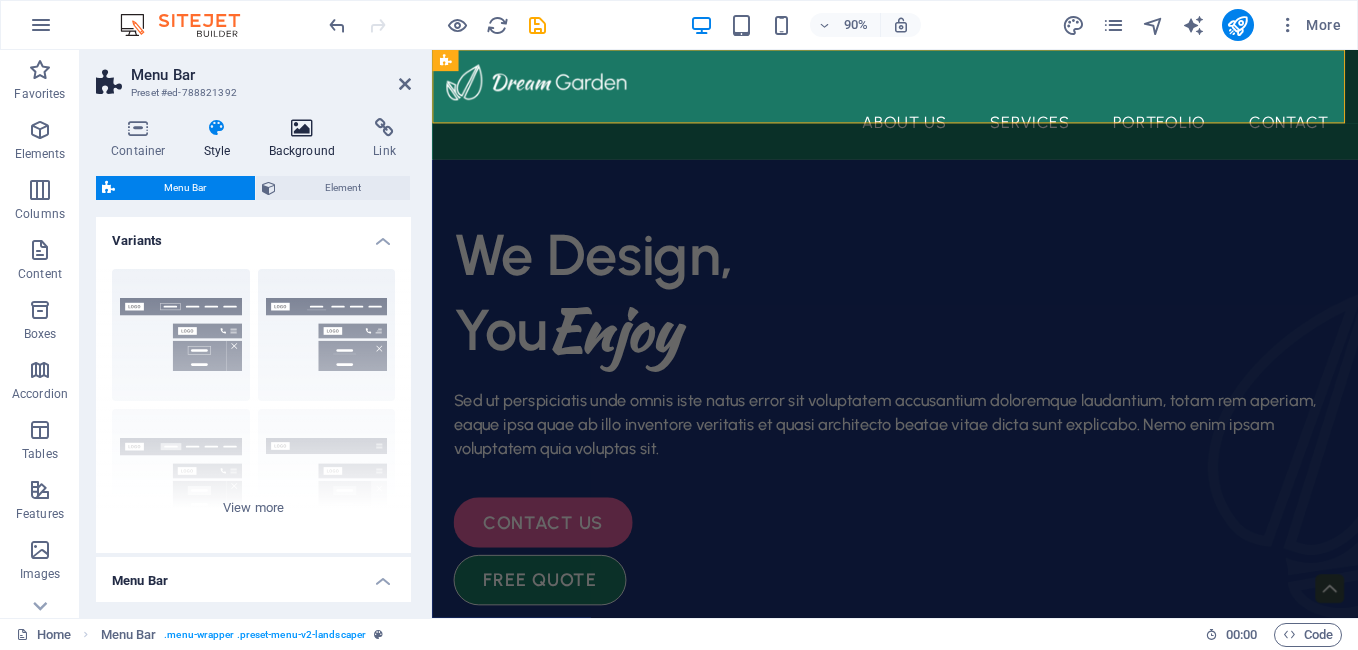 click on "Background" at bounding box center [306, 139] 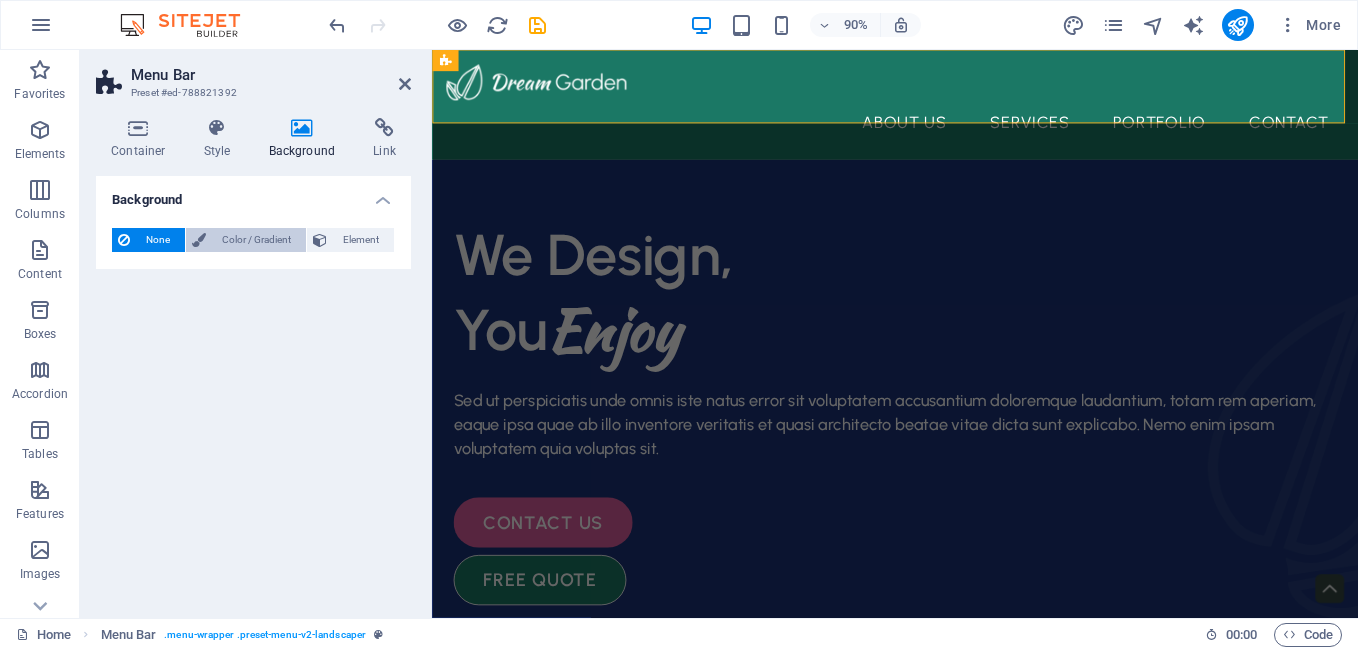 click on "Color / Gradient" at bounding box center (256, 240) 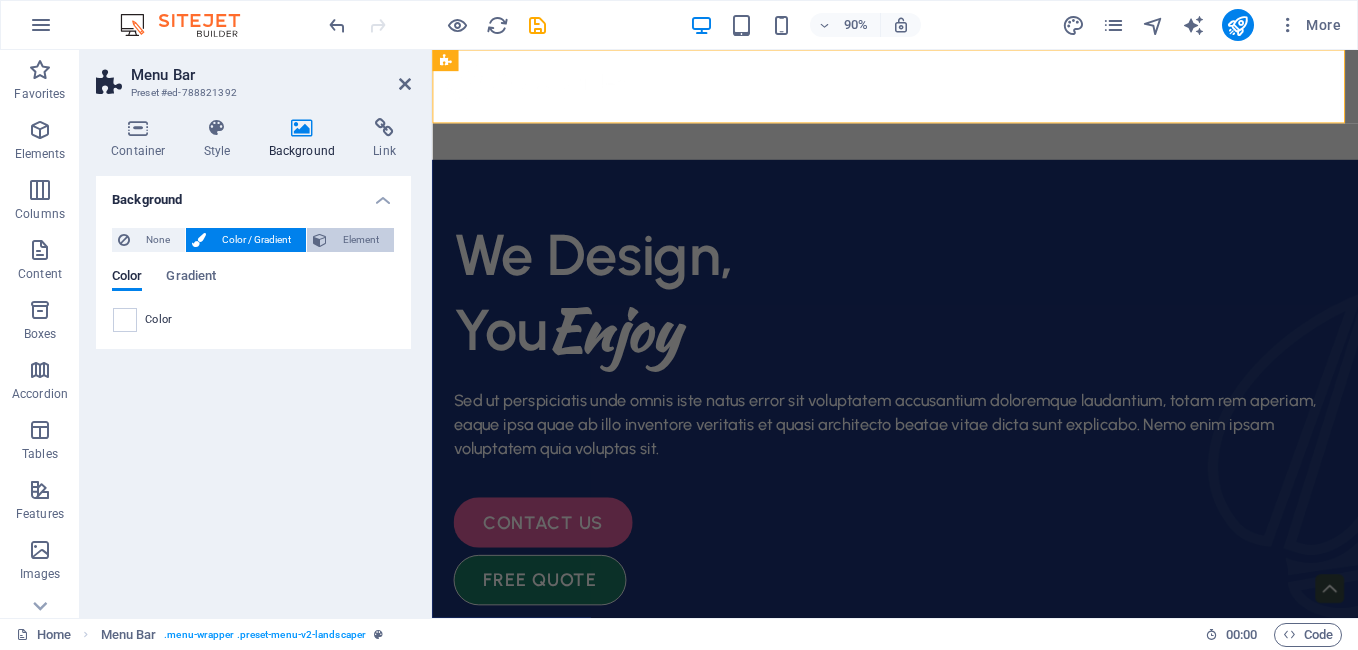 click on "Element" at bounding box center (360, 240) 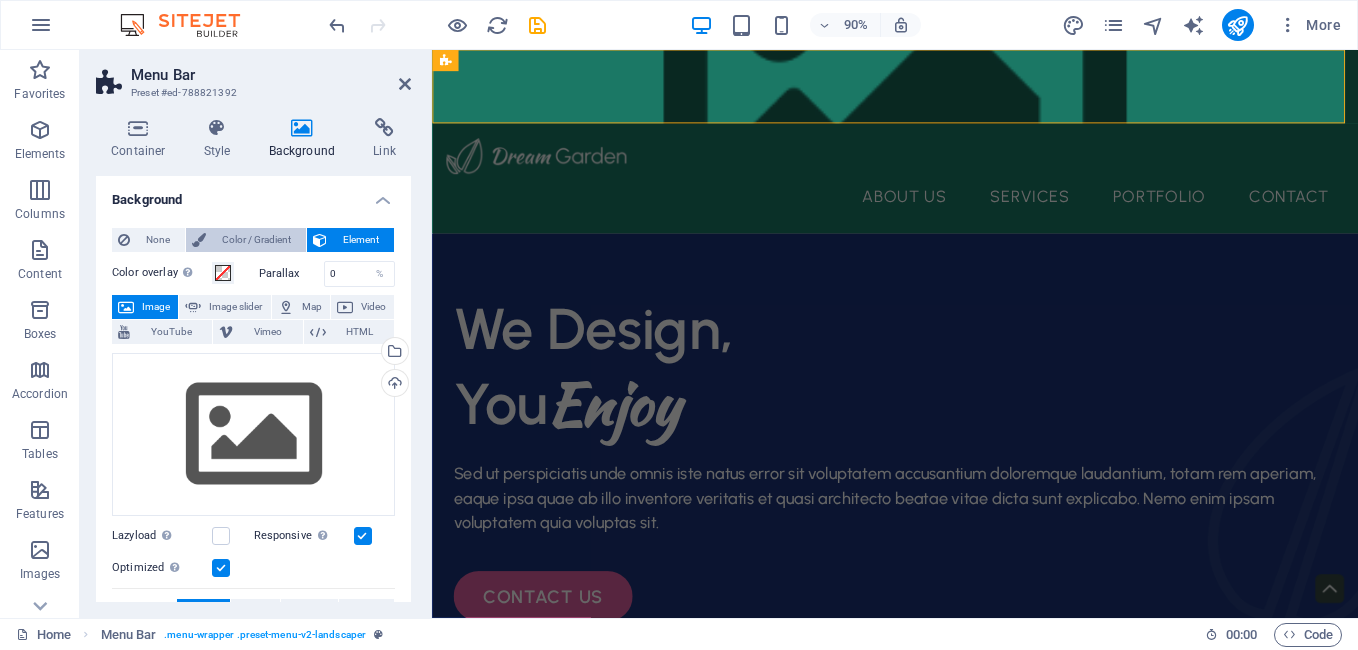 click on "Color / Gradient" at bounding box center (256, 240) 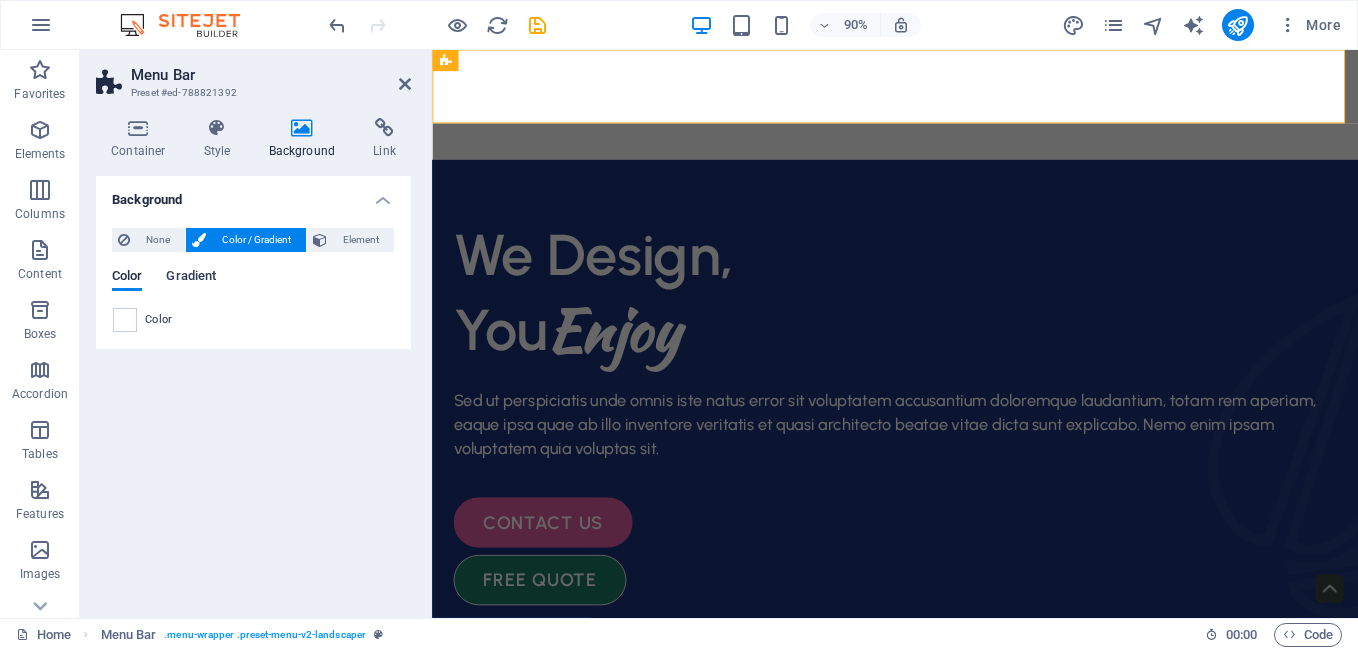 click on "Gradient" at bounding box center [191, 278] 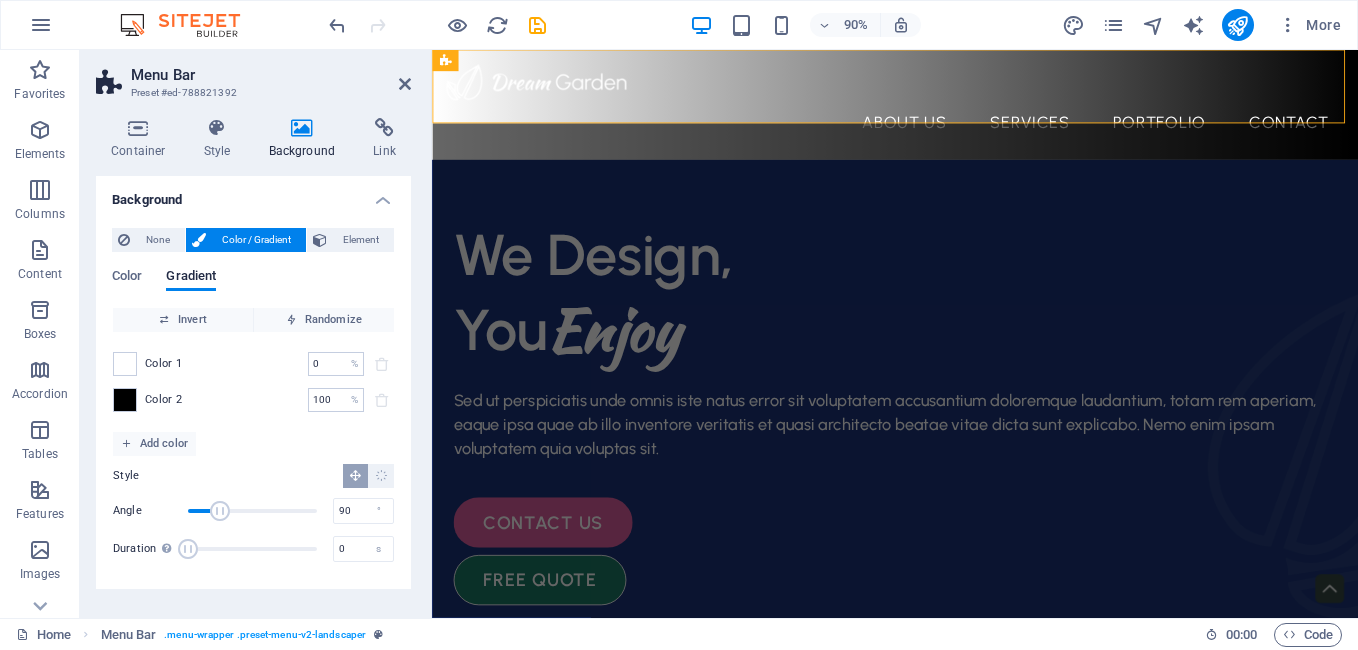 click on "Color 1 0 % ​ Color 2 100 % ​" at bounding box center [253, 382] 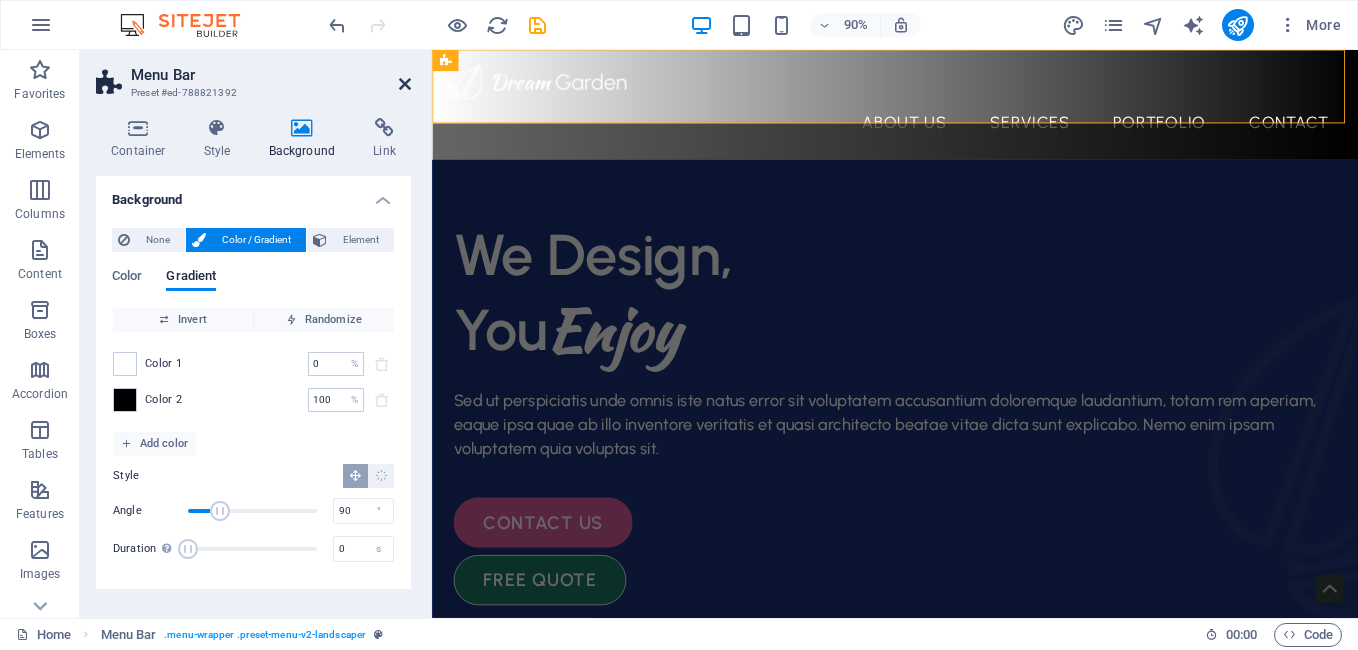 click at bounding box center (405, 84) 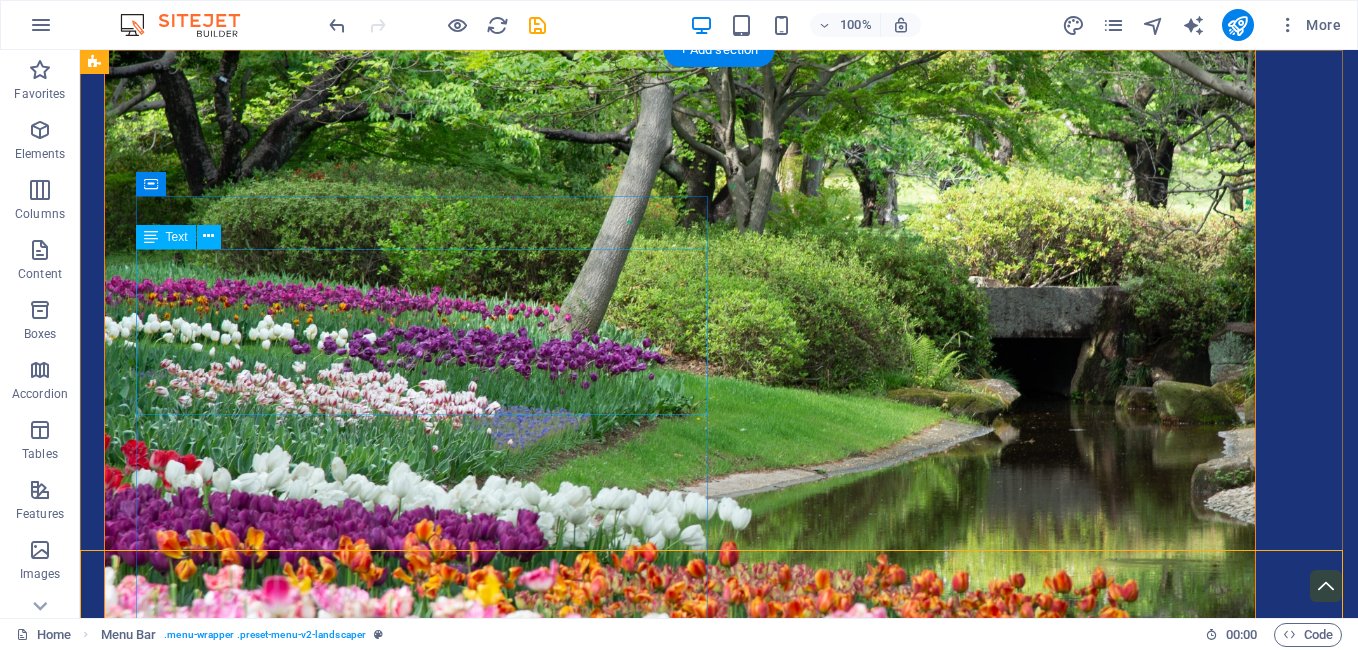 scroll, scrollTop: 0, scrollLeft: 0, axis: both 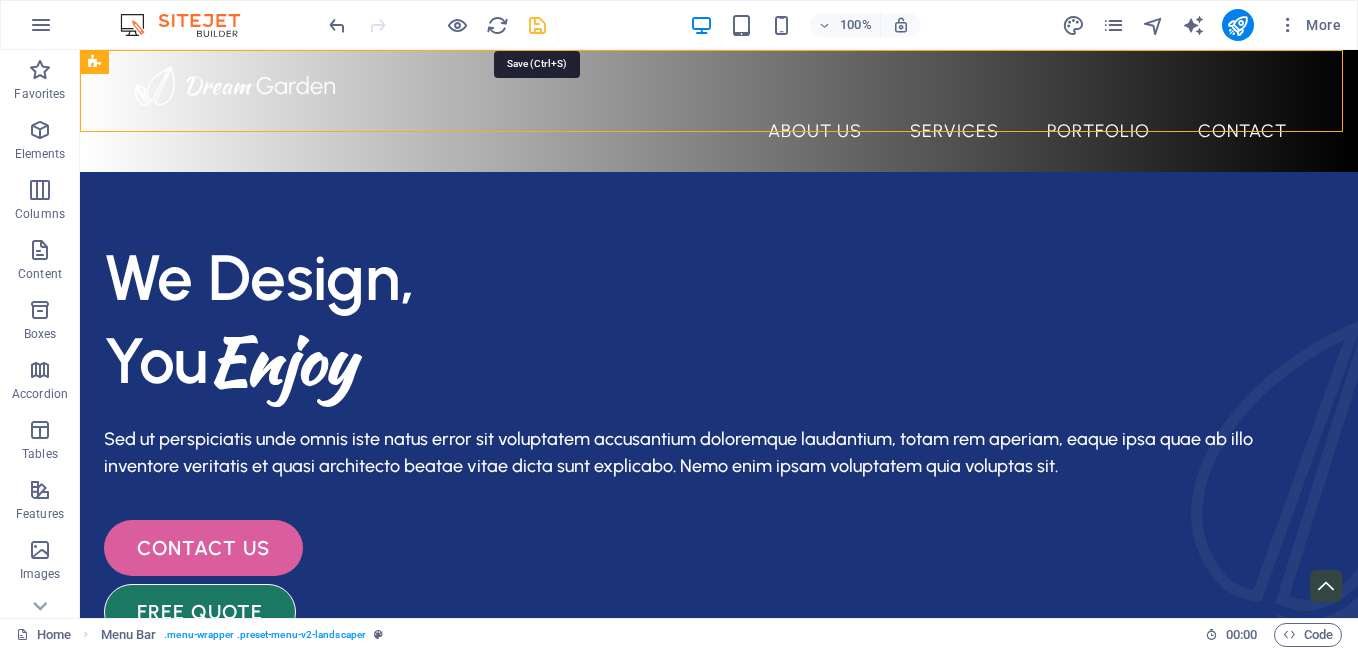 click at bounding box center [537, 25] 